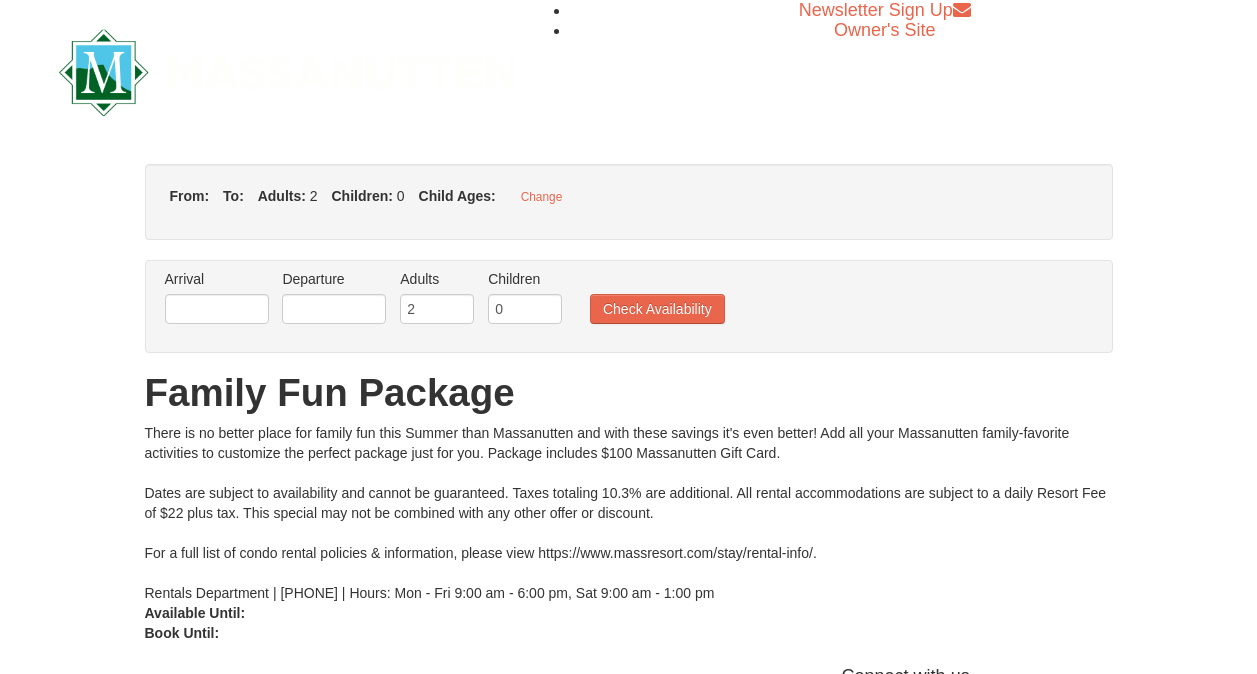 scroll, scrollTop: 0, scrollLeft: 0, axis: both 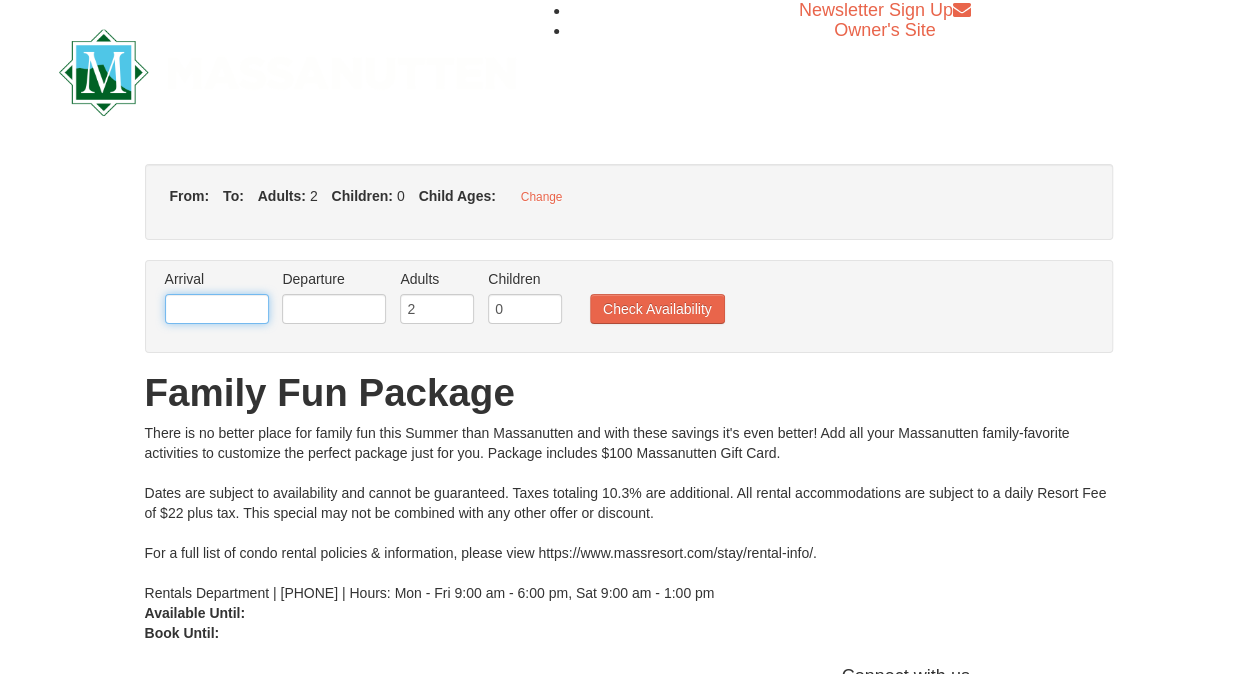 click at bounding box center [217, 309] 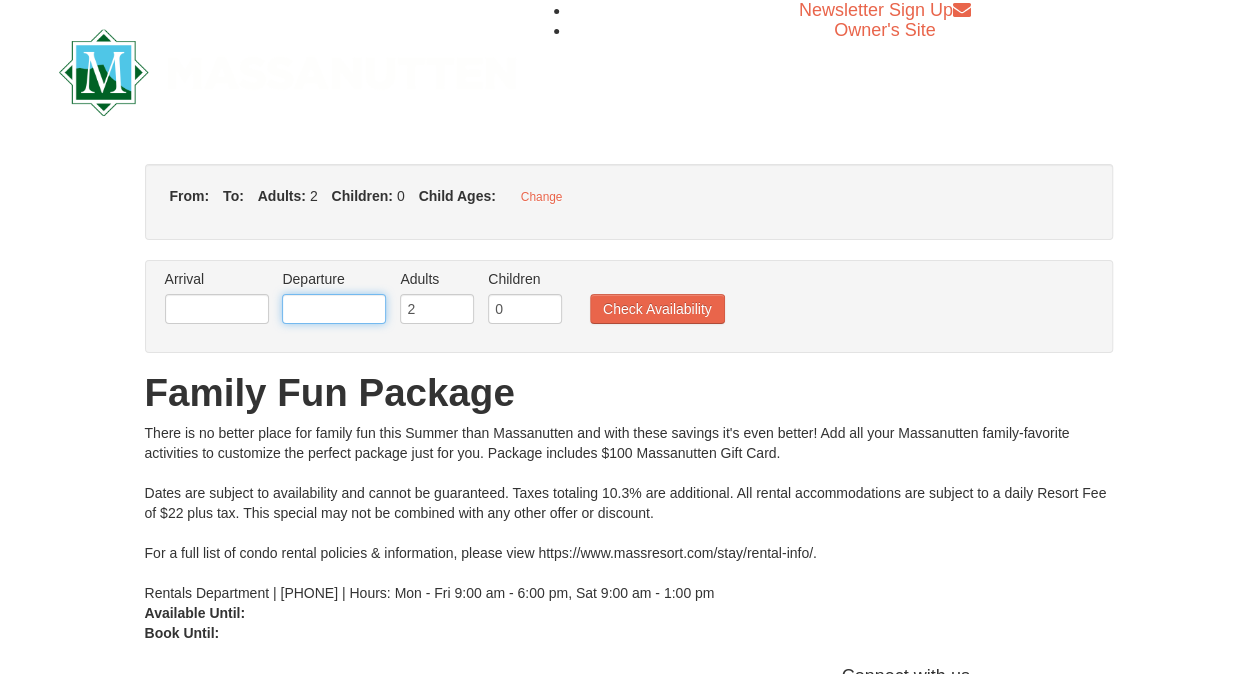 click at bounding box center (334, 309) 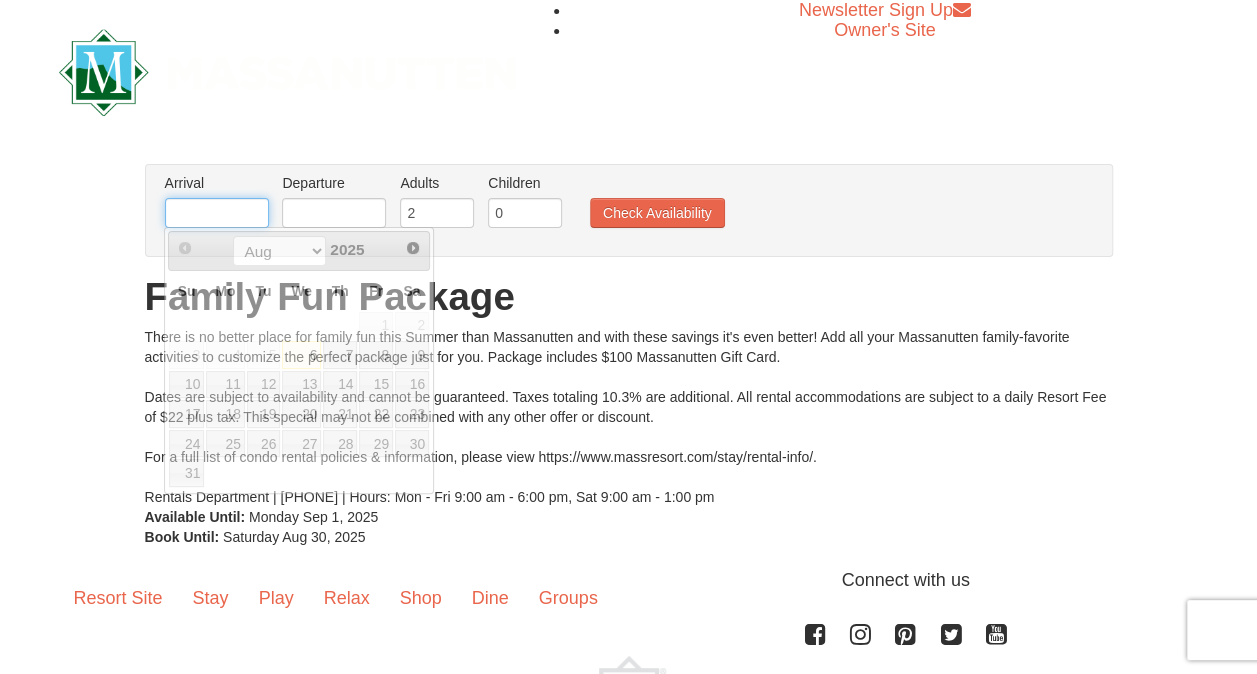 click at bounding box center [217, 213] 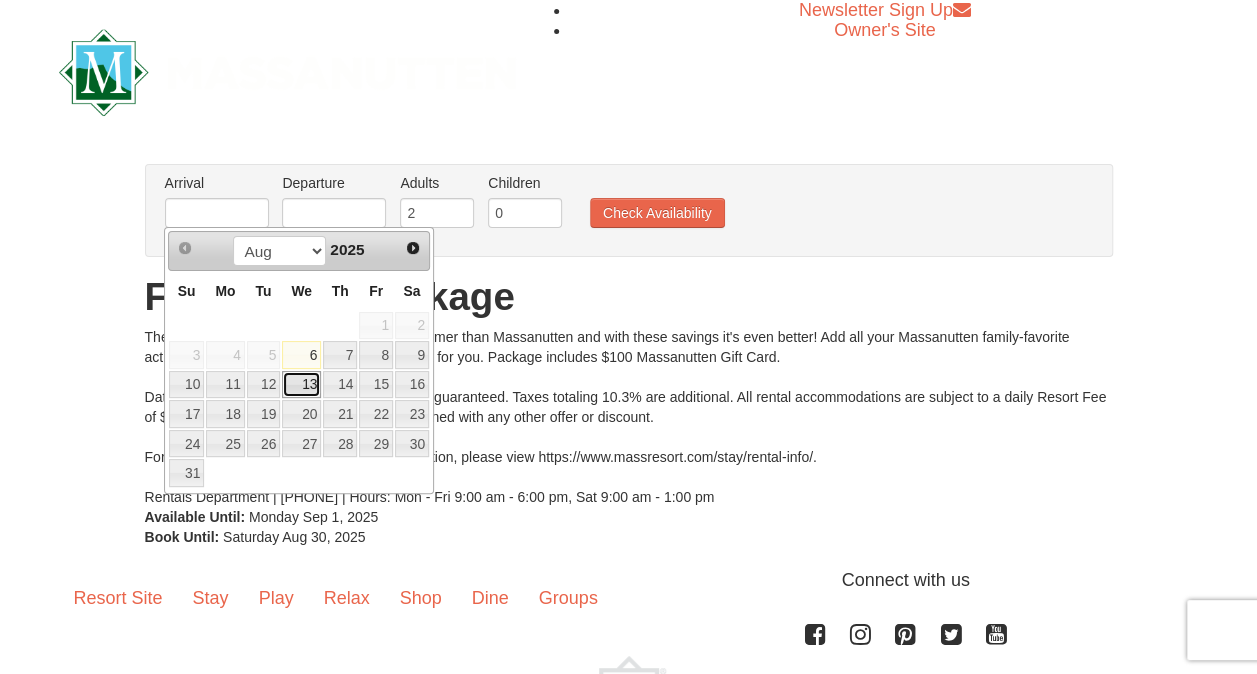 click on "13" at bounding box center (301, 385) 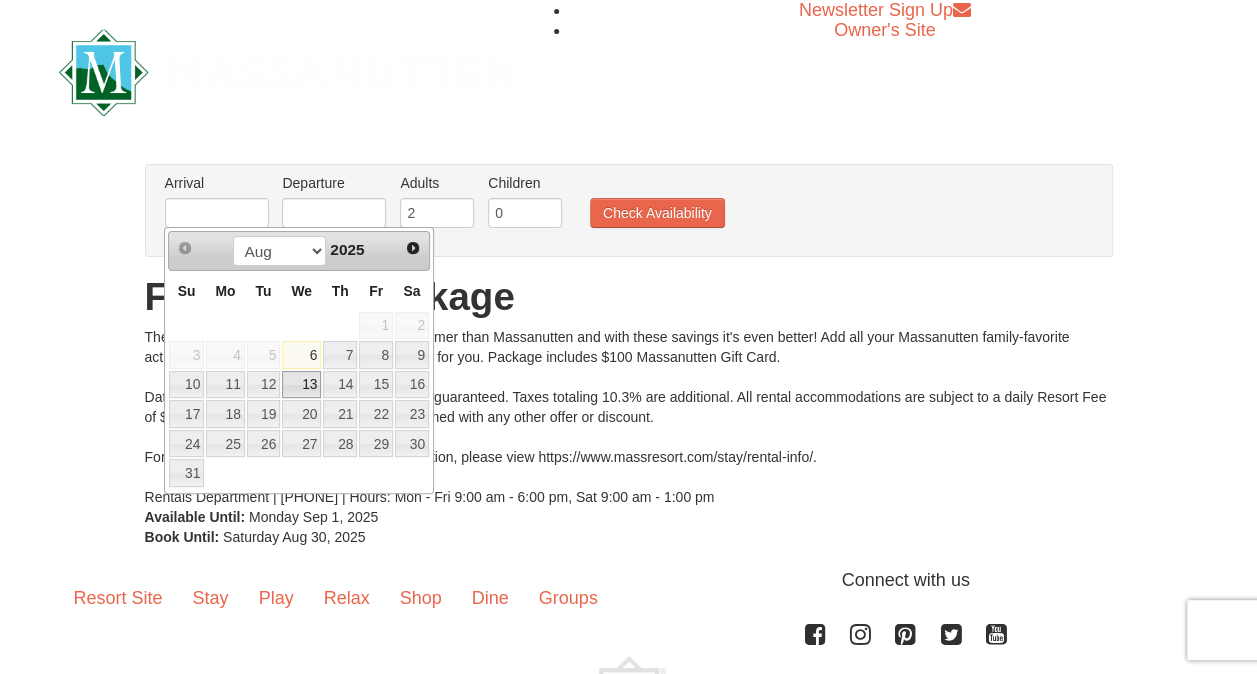 type on "08/13/2025" 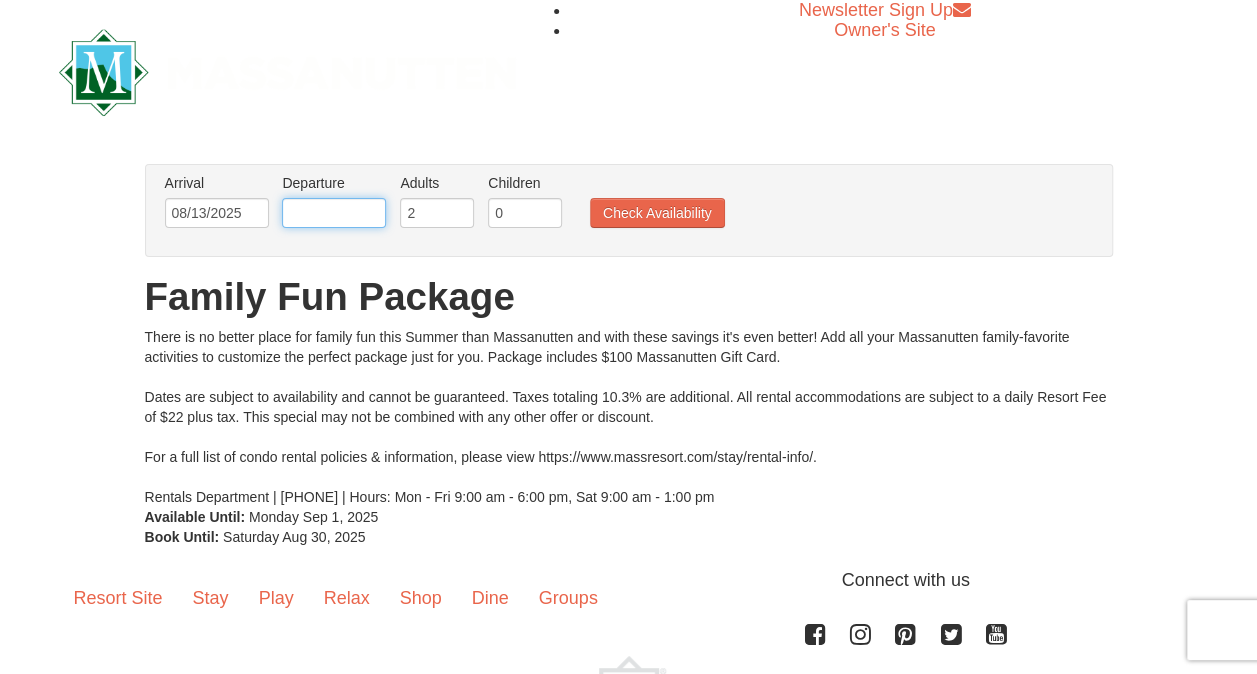 click at bounding box center [334, 213] 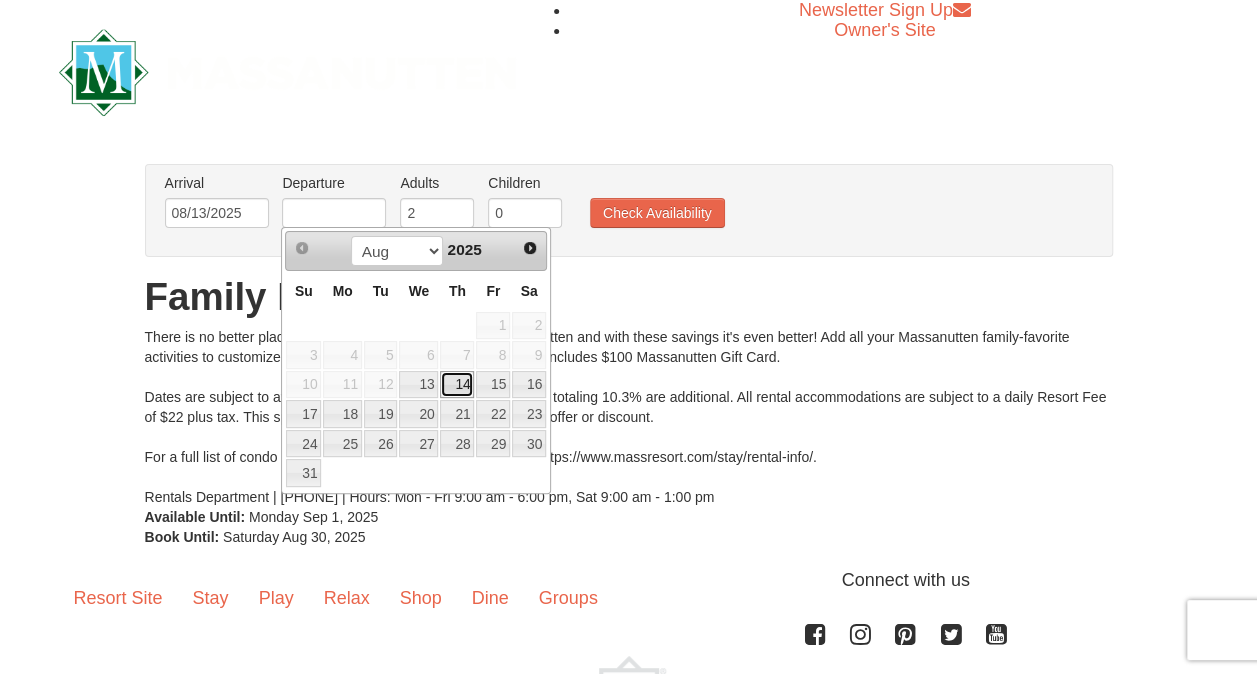 click on "14" at bounding box center [457, 385] 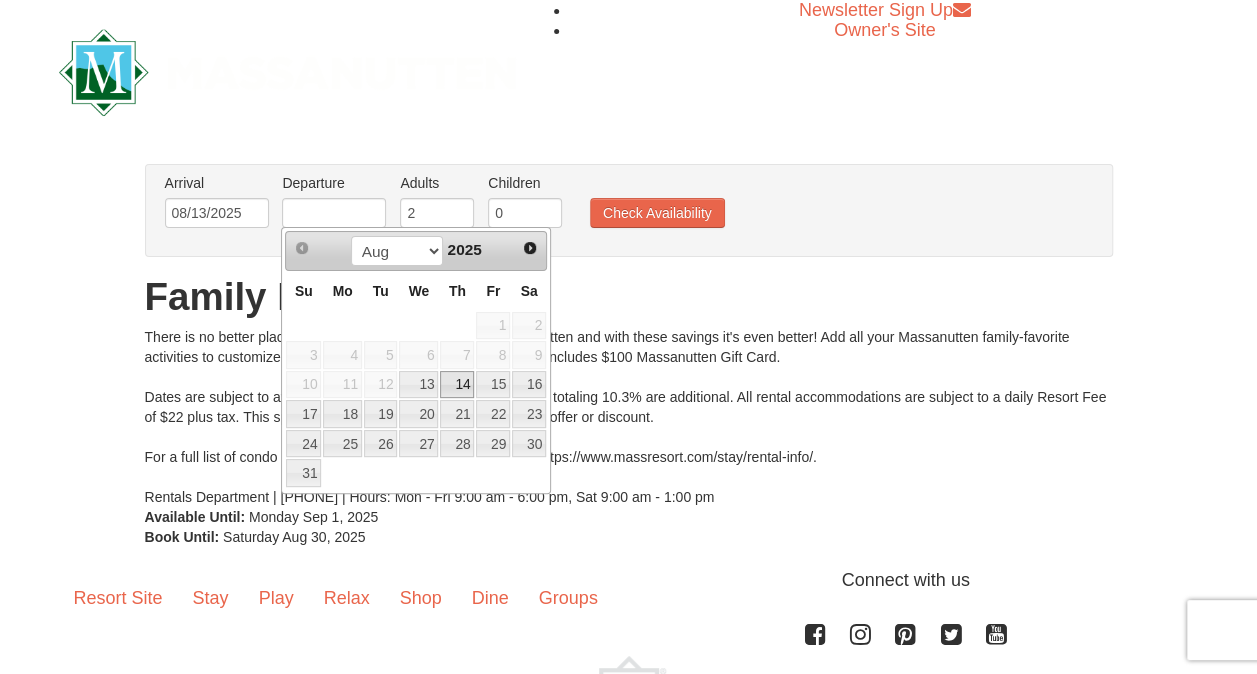 type on "08/14/2025" 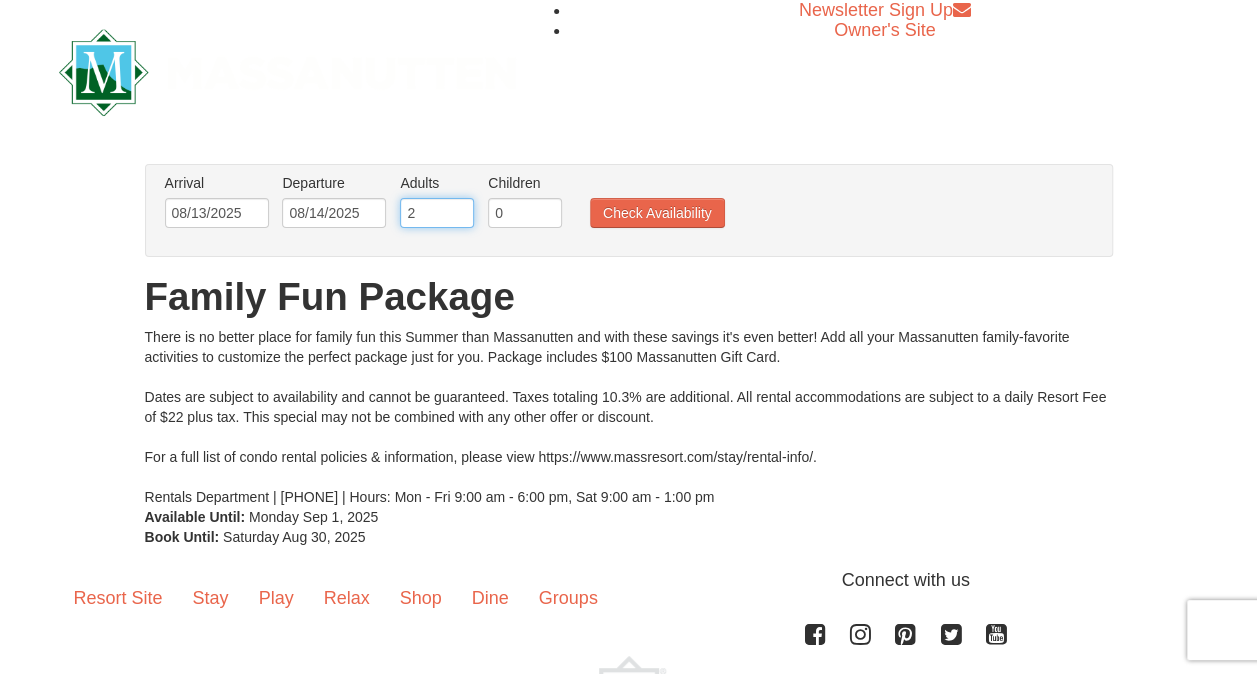 click on "2" at bounding box center (437, 213) 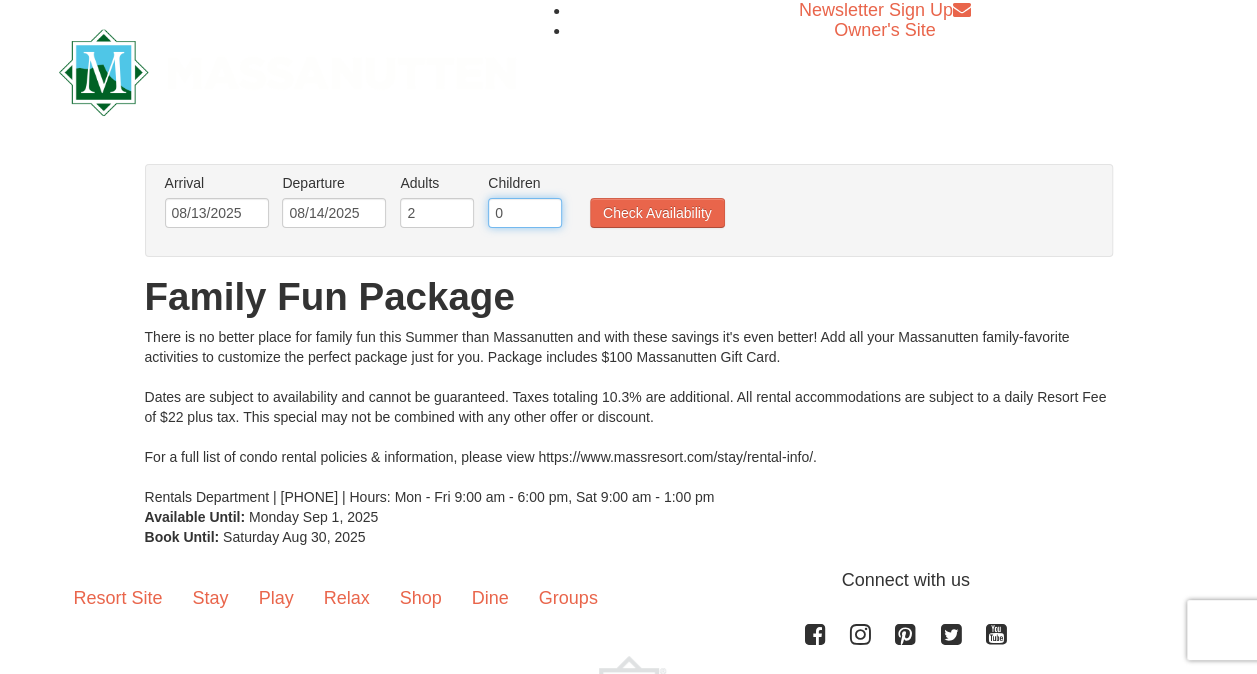 click on "0" at bounding box center [525, 213] 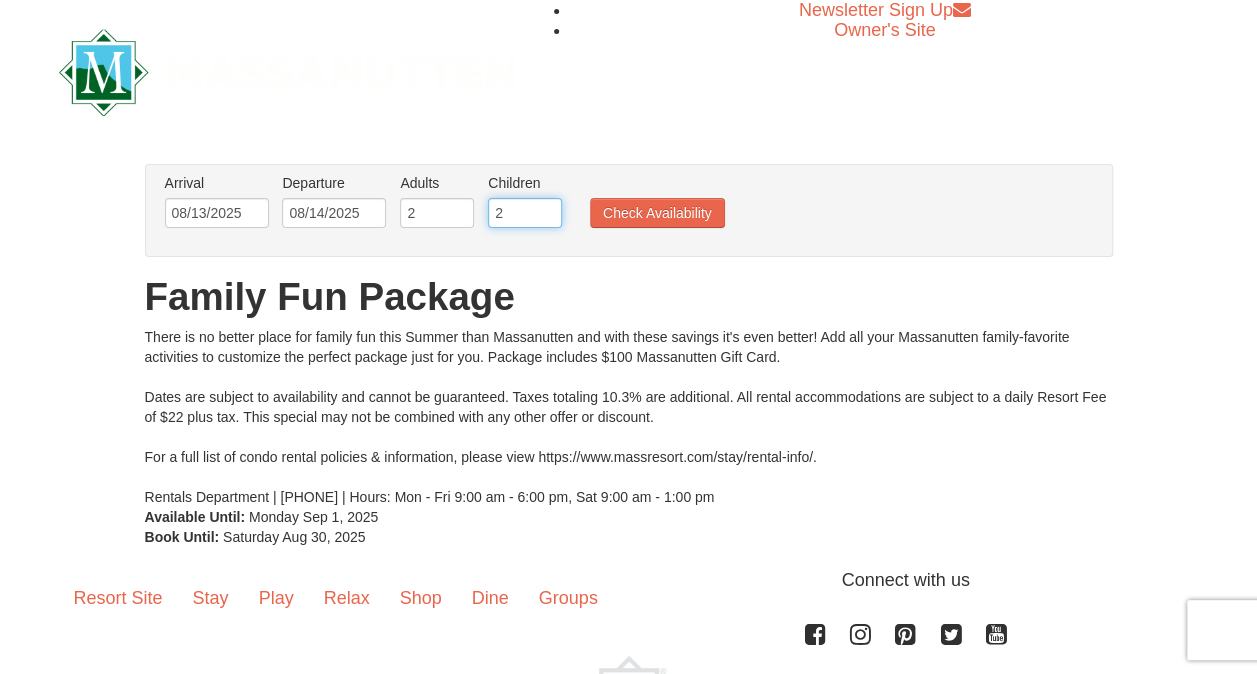 type on "2" 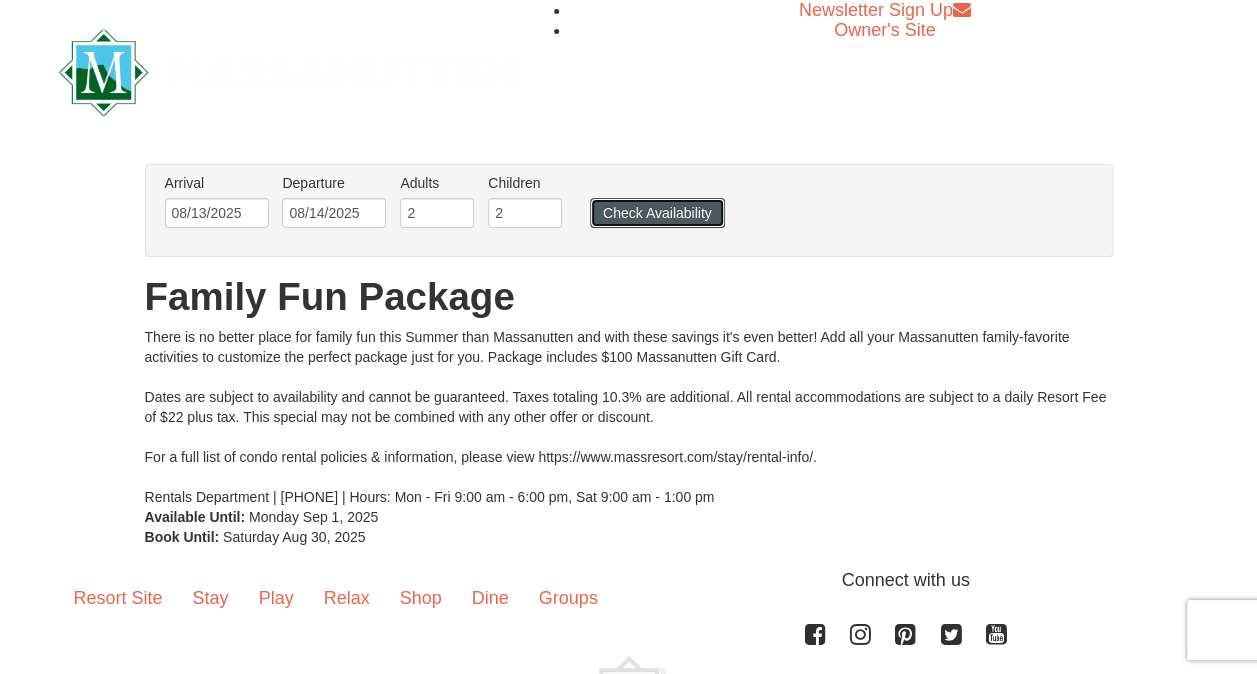 click on "Check Availability" at bounding box center (657, 213) 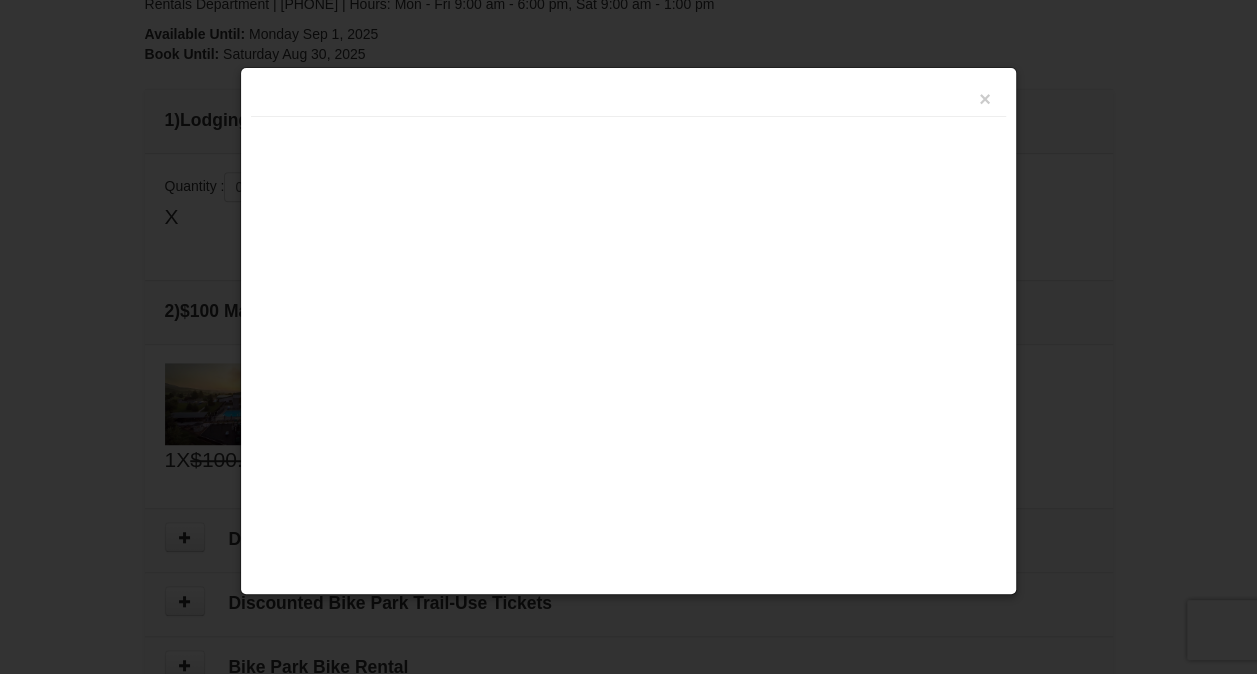 scroll, scrollTop: 610, scrollLeft: 0, axis: vertical 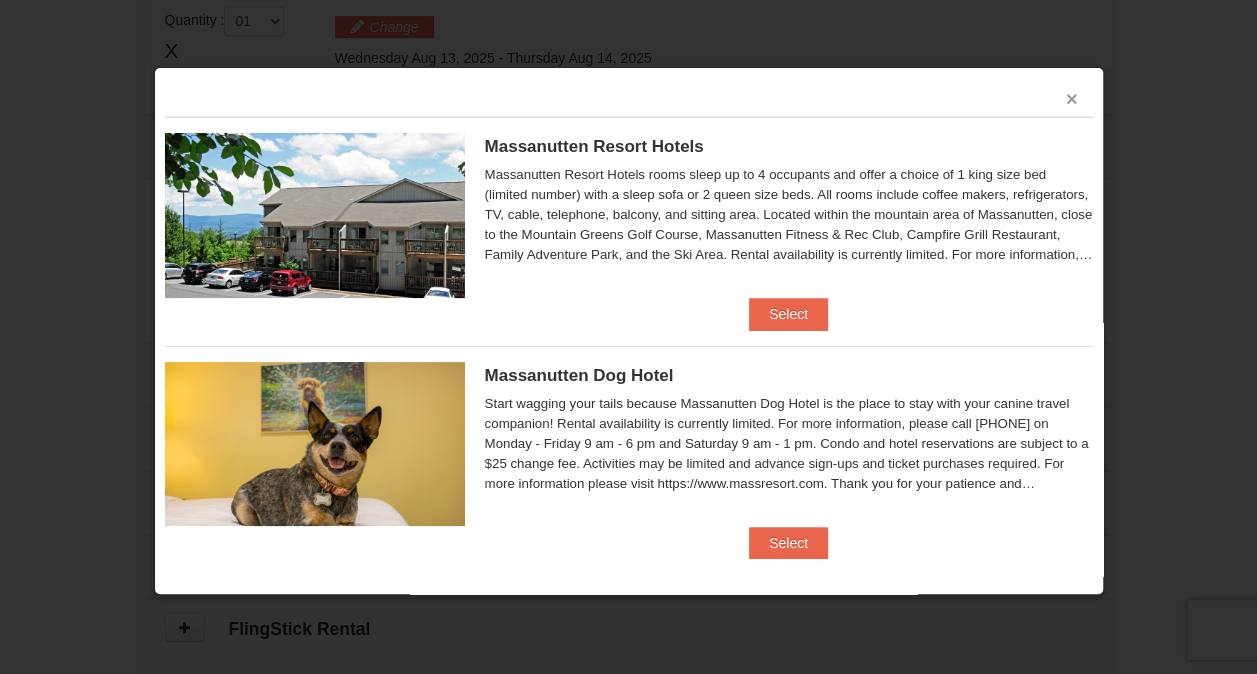 click on "×" at bounding box center [1072, 99] 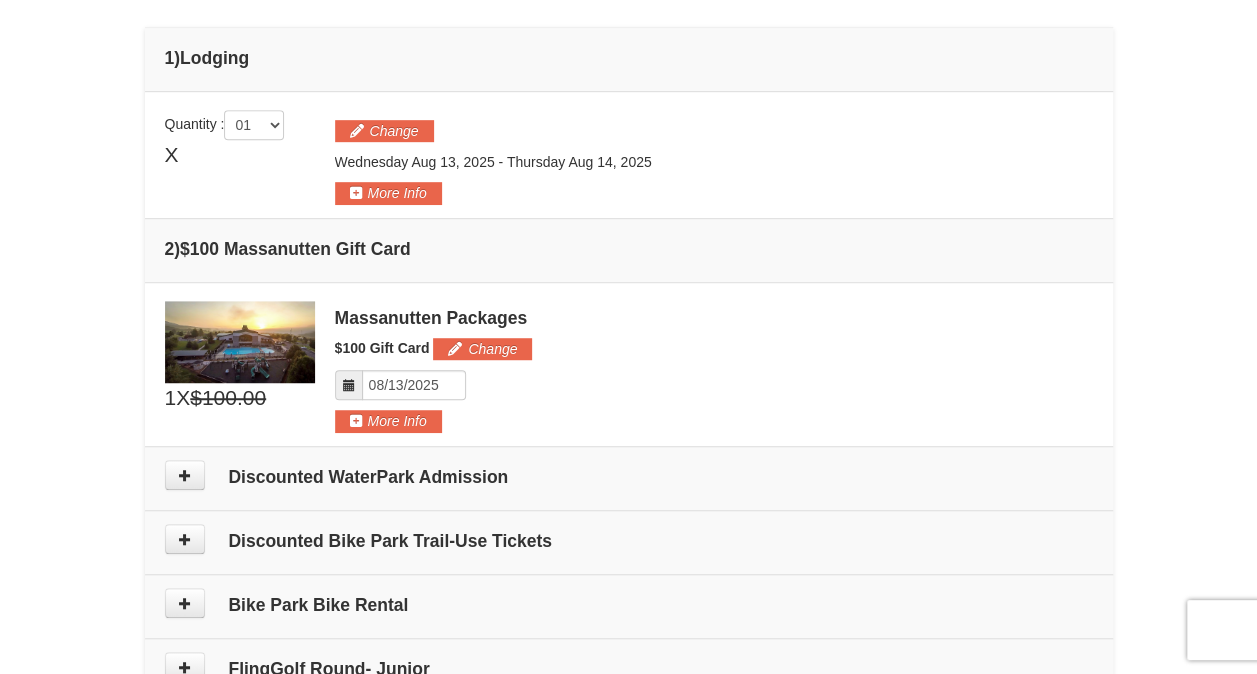scroll, scrollTop: 516, scrollLeft: 0, axis: vertical 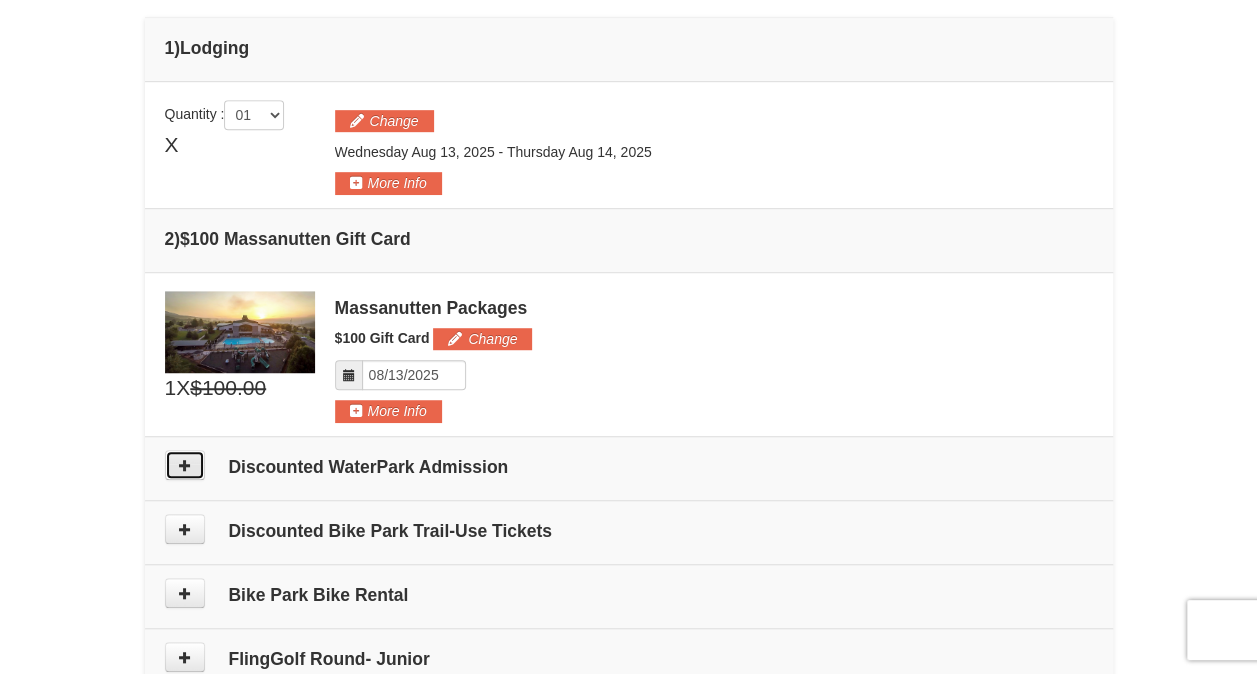 click at bounding box center [185, 465] 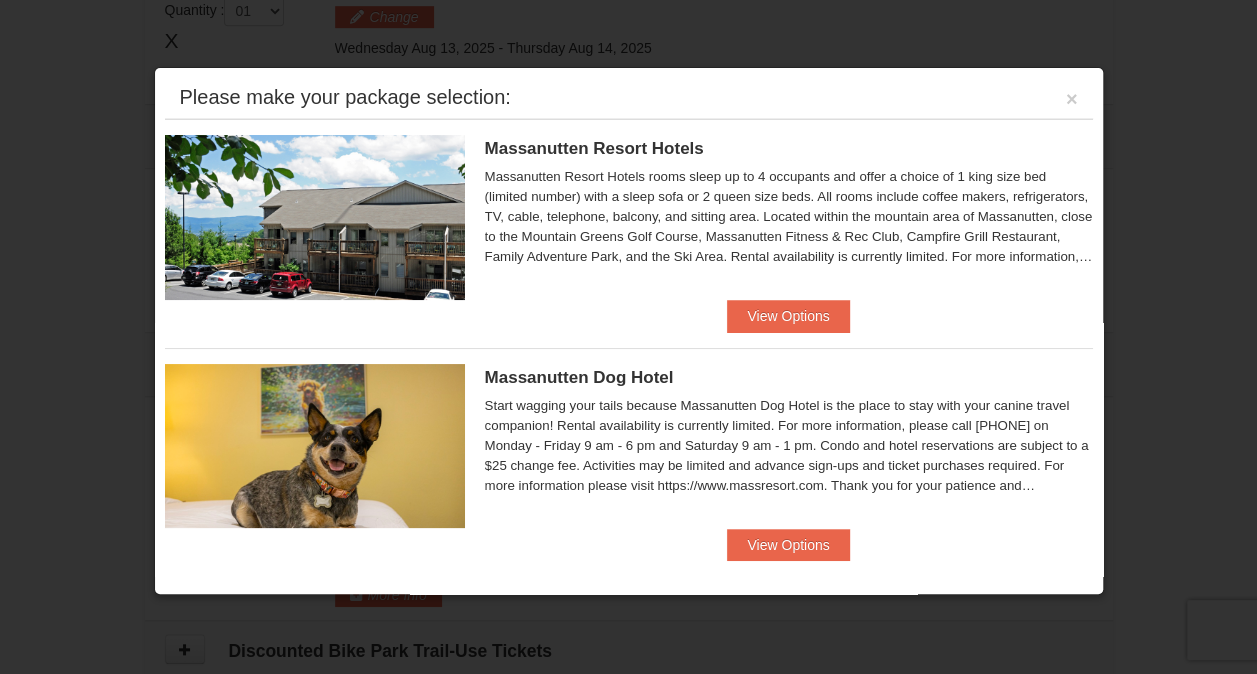 scroll, scrollTop: 614, scrollLeft: 0, axis: vertical 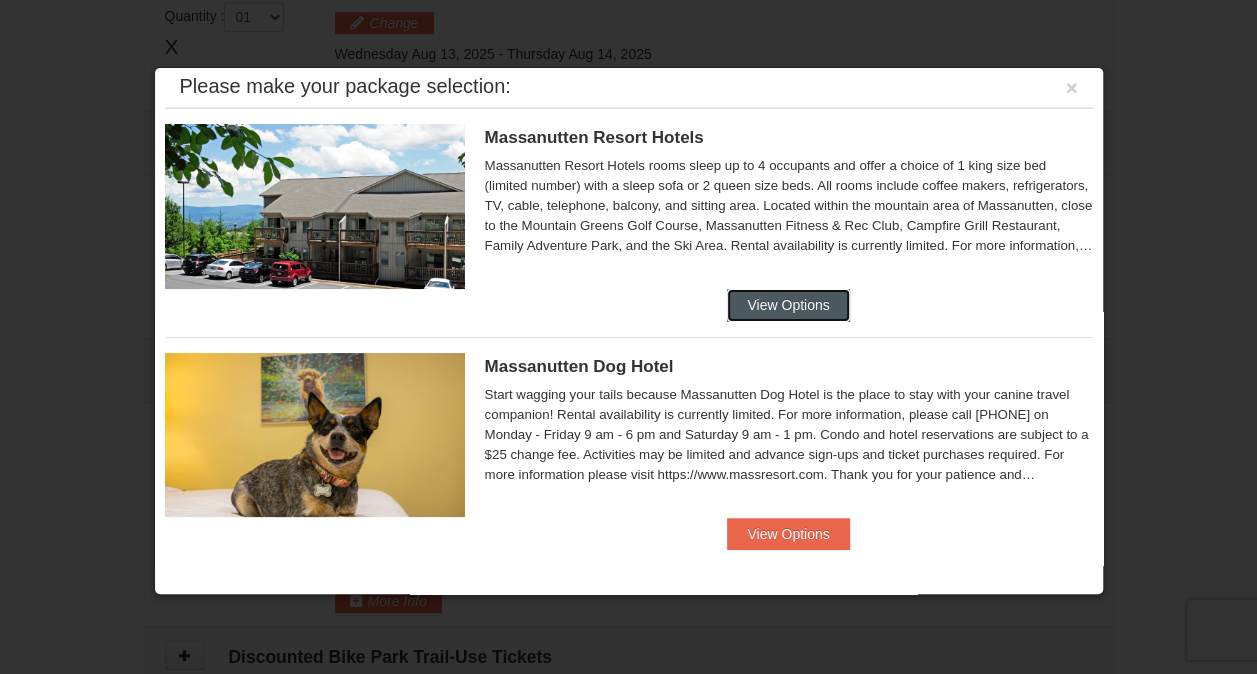 click on "View Options" at bounding box center [788, 305] 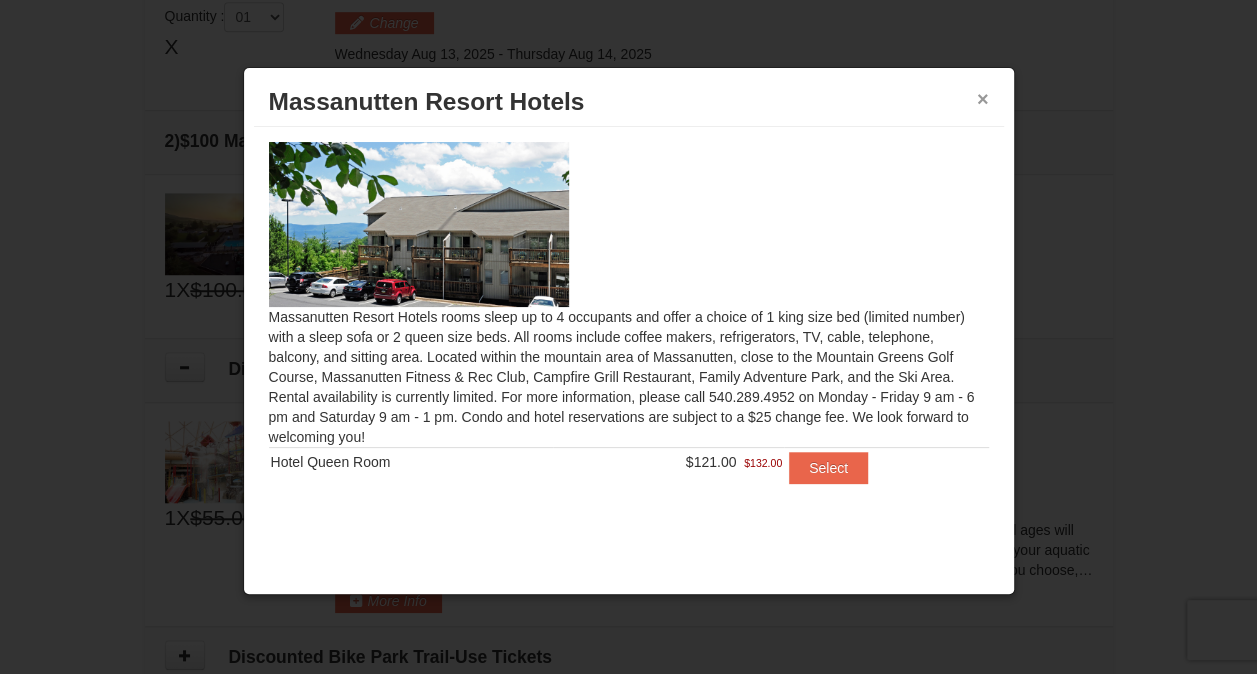 click on "×" at bounding box center [983, 99] 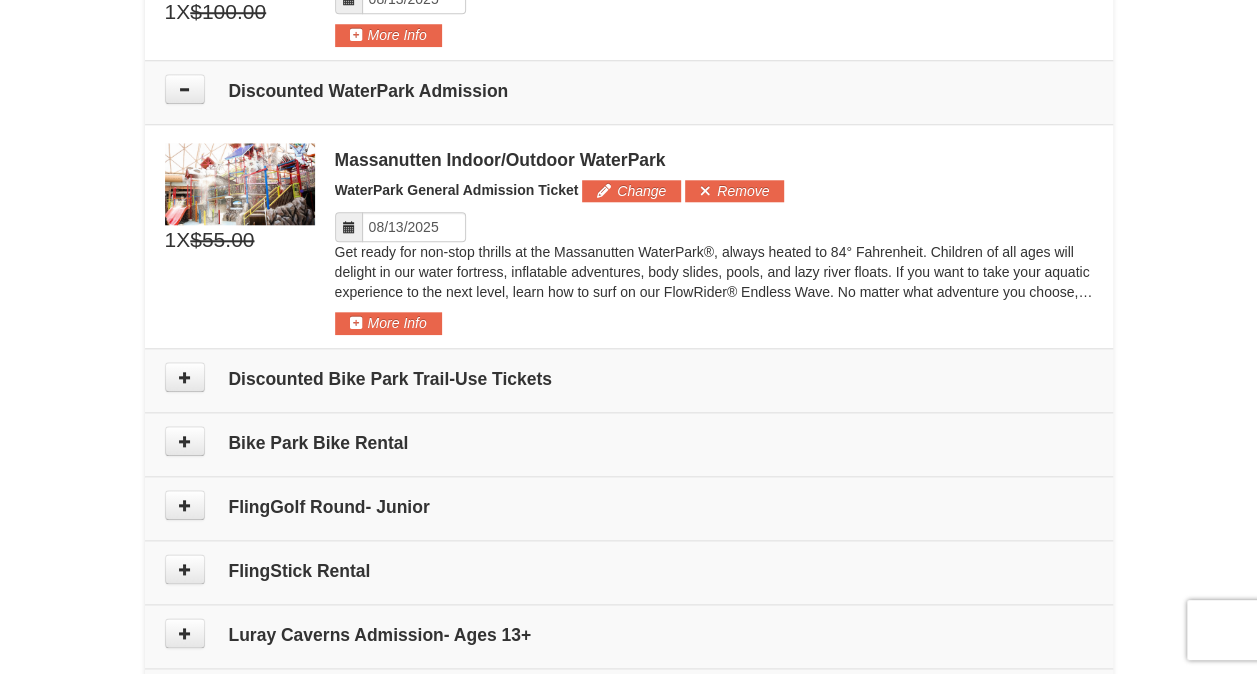 scroll, scrollTop: 0, scrollLeft: 0, axis: both 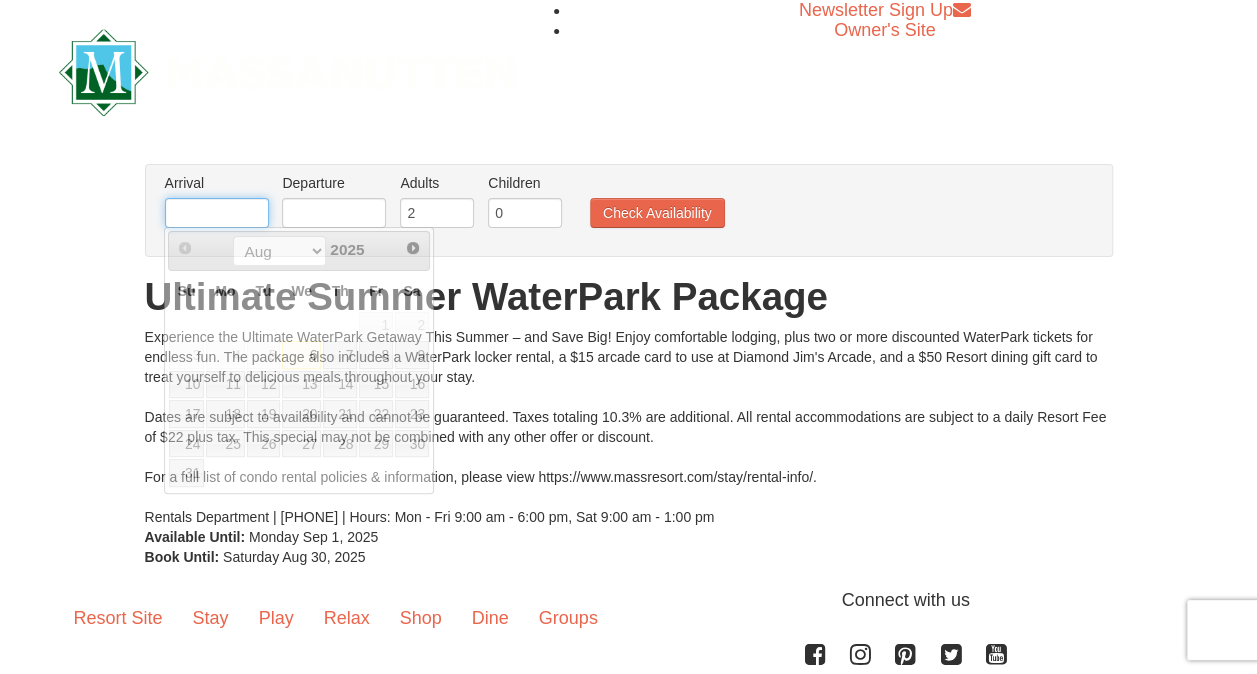click at bounding box center [217, 213] 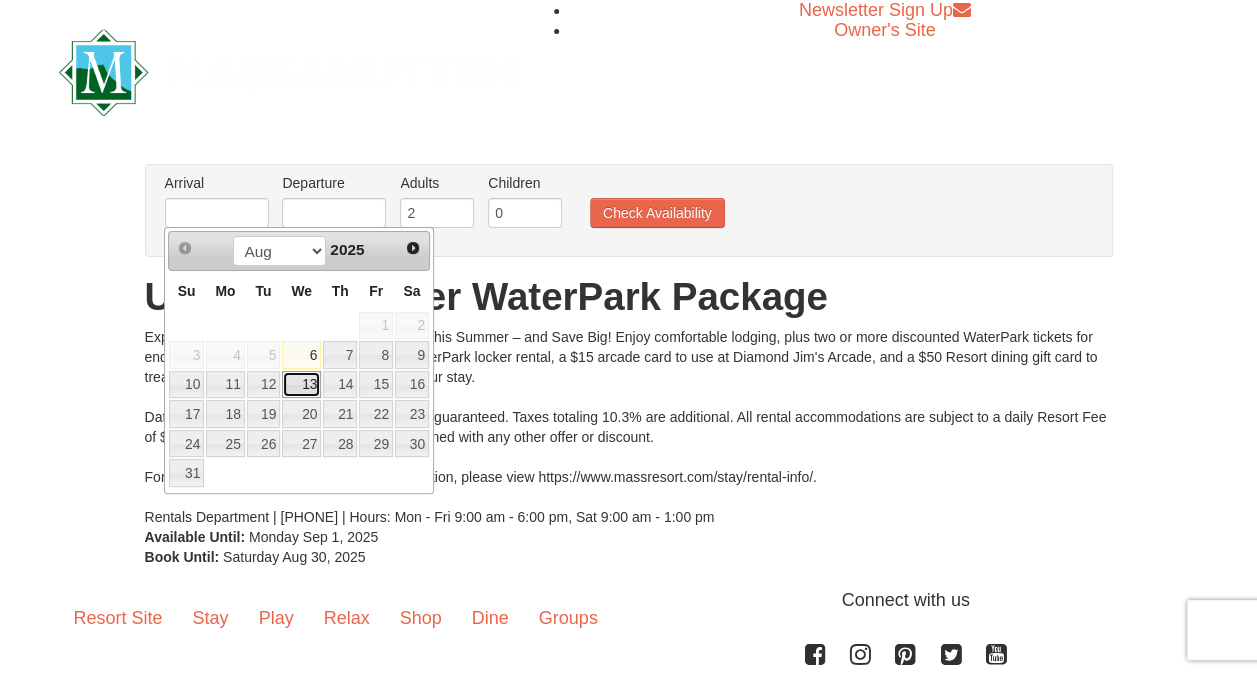 click on "13" at bounding box center (301, 385) 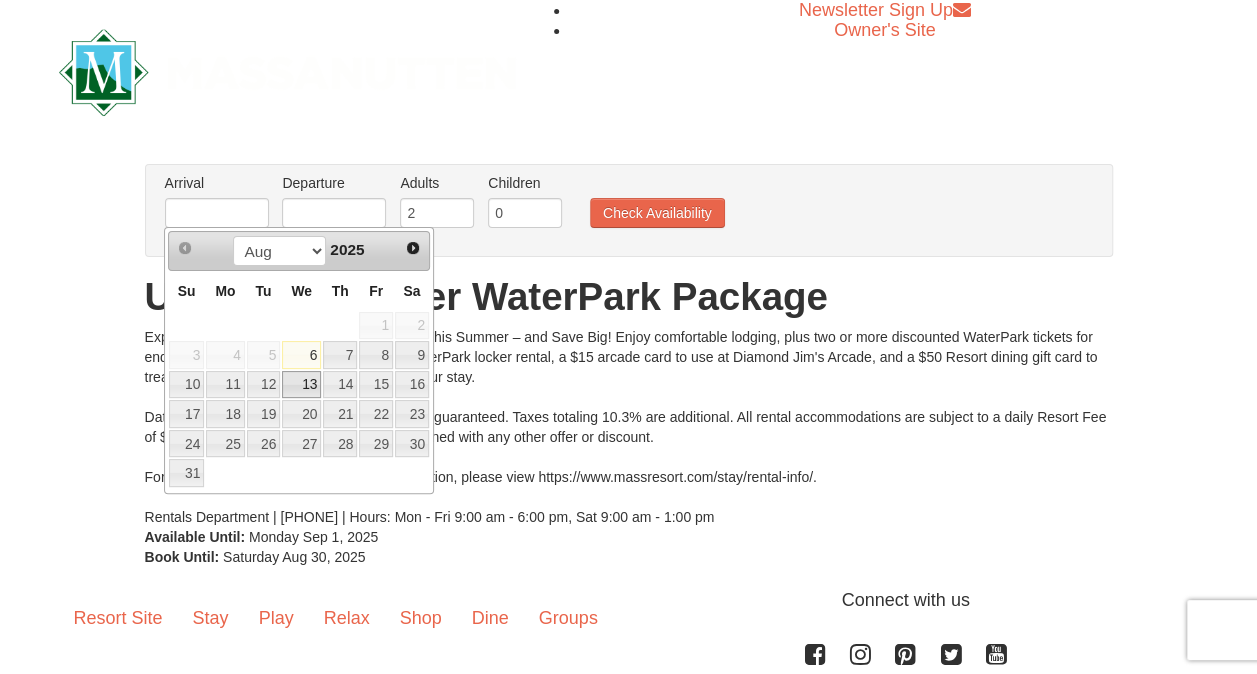 type on "08/13/2025" 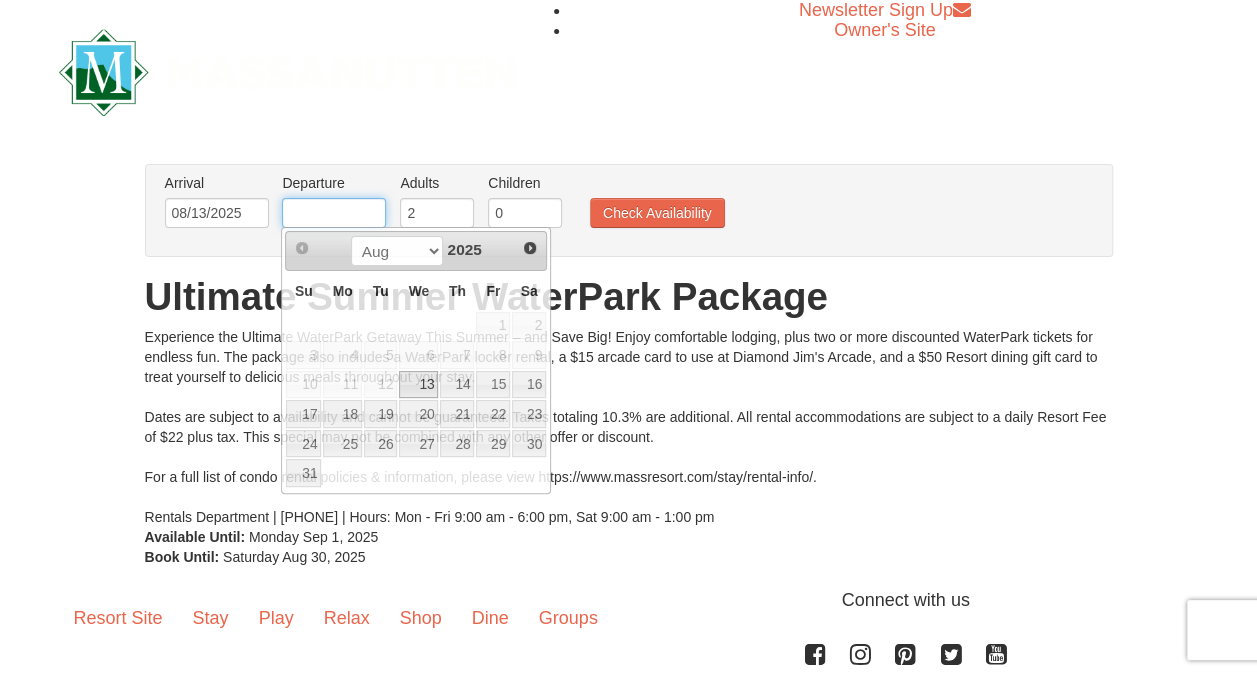 click at bounding box center [334, 213] 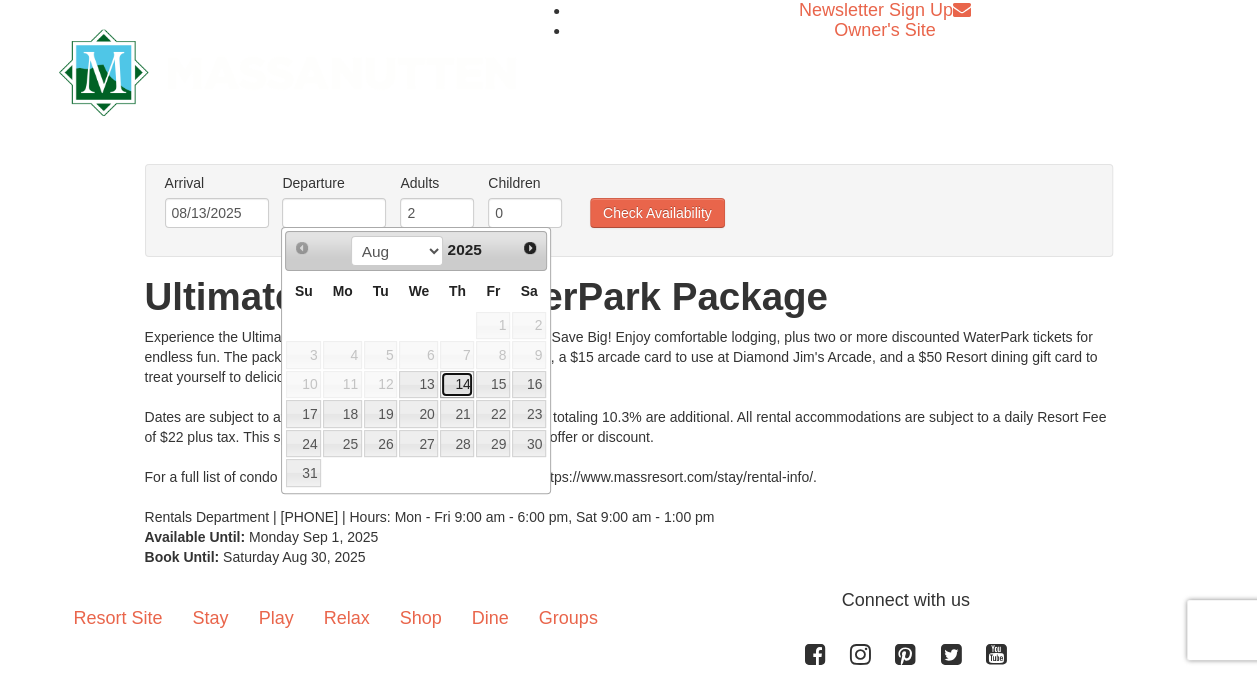click on "14" at bounding box center (457, 385) 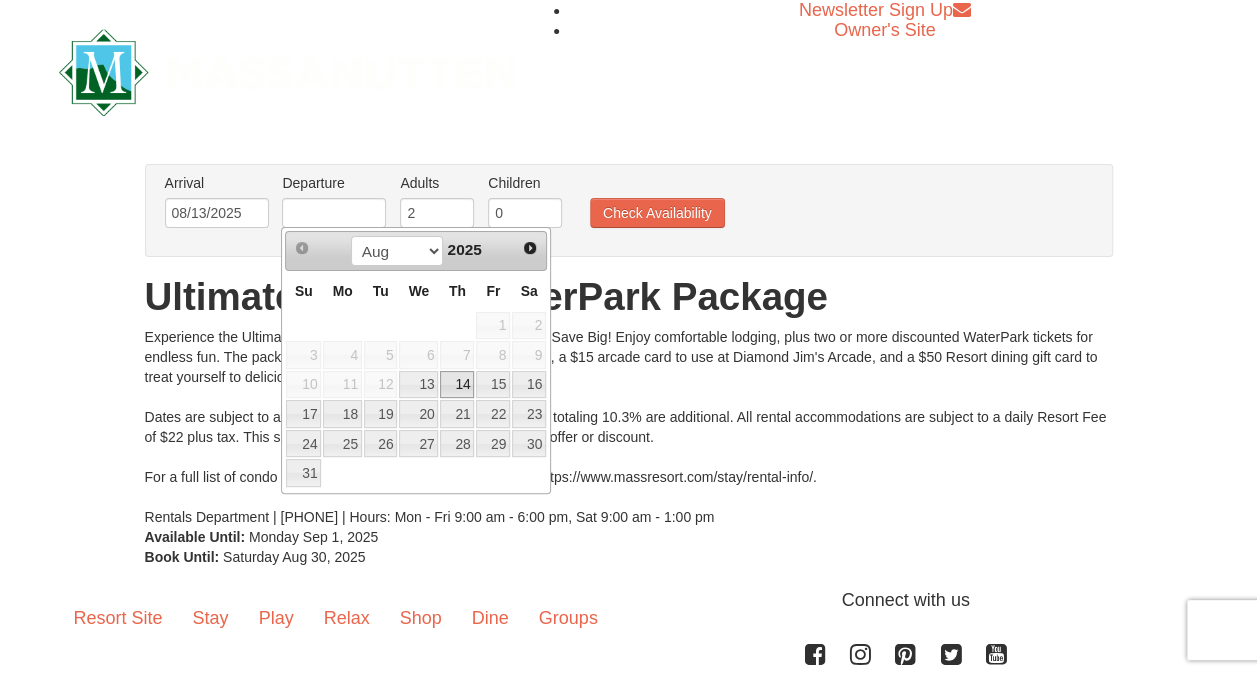 type on "08/14/2025" 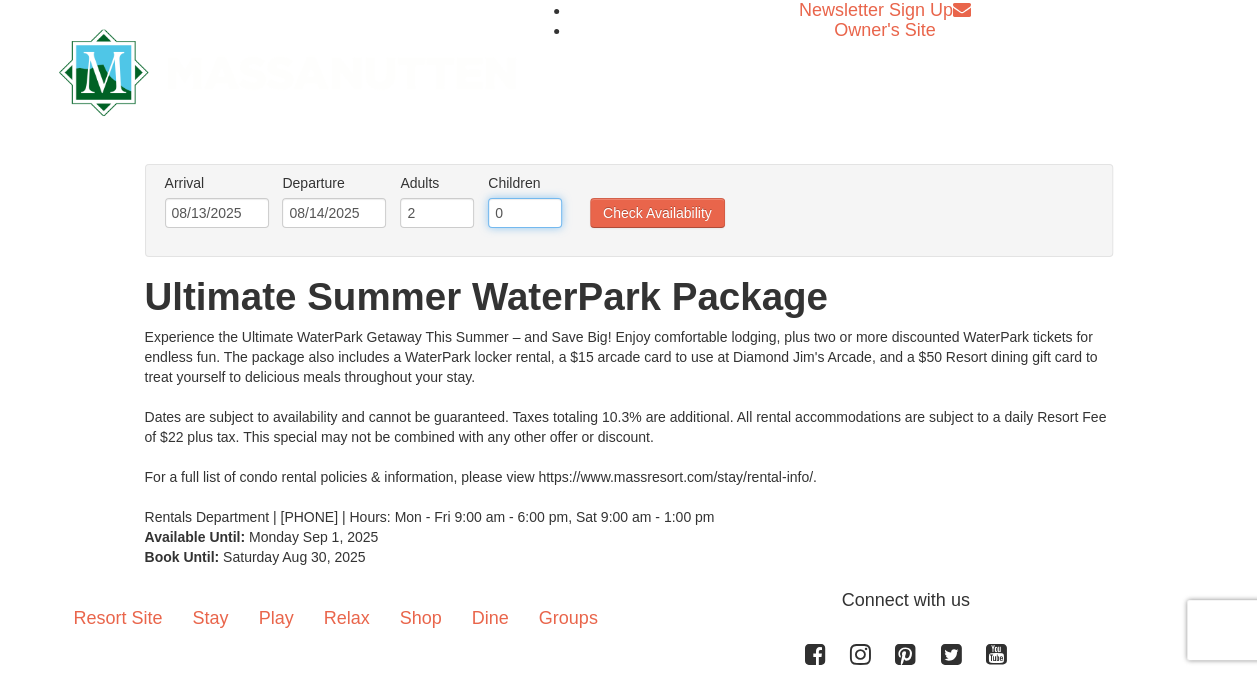 click on "0" at bounding box center [525, 213] 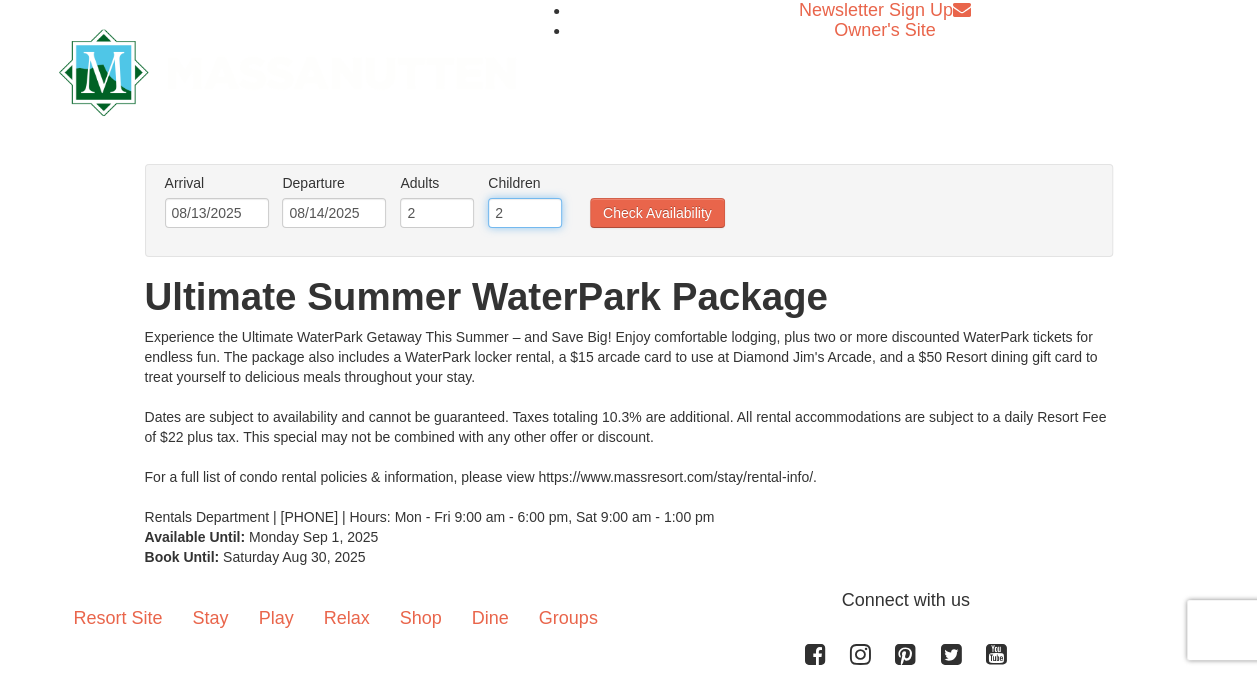 type on "2" 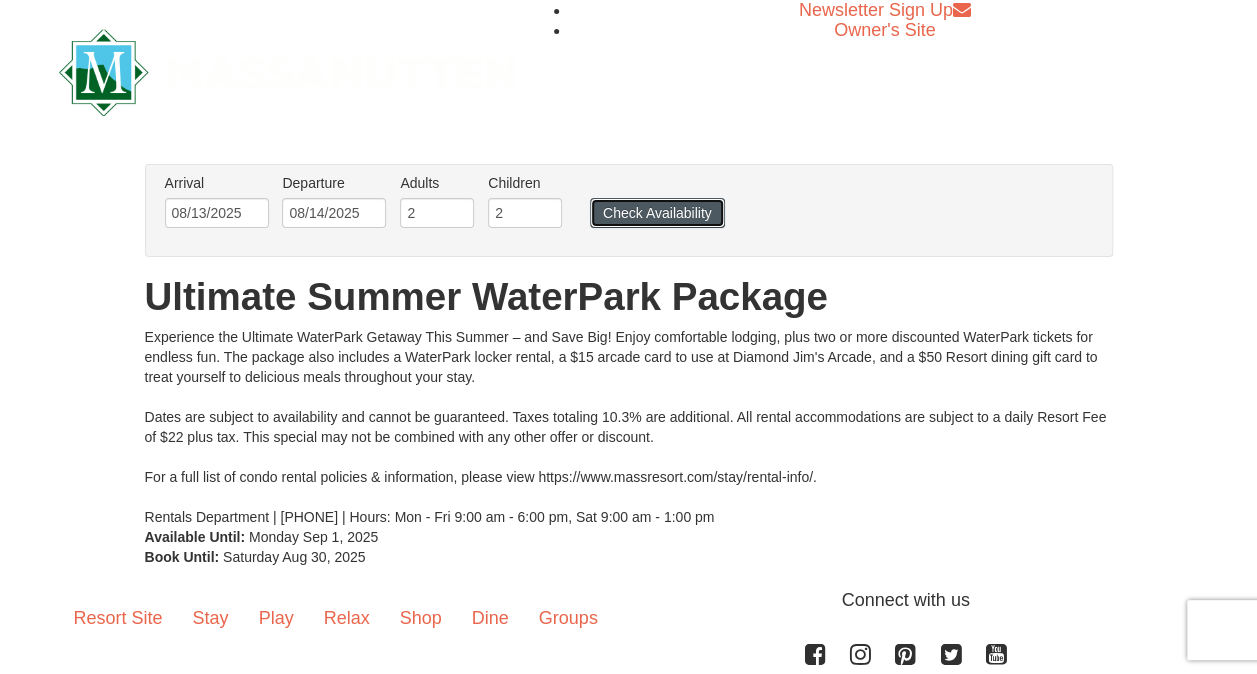 click on "Check Availability" at bounding box center (657, 213) 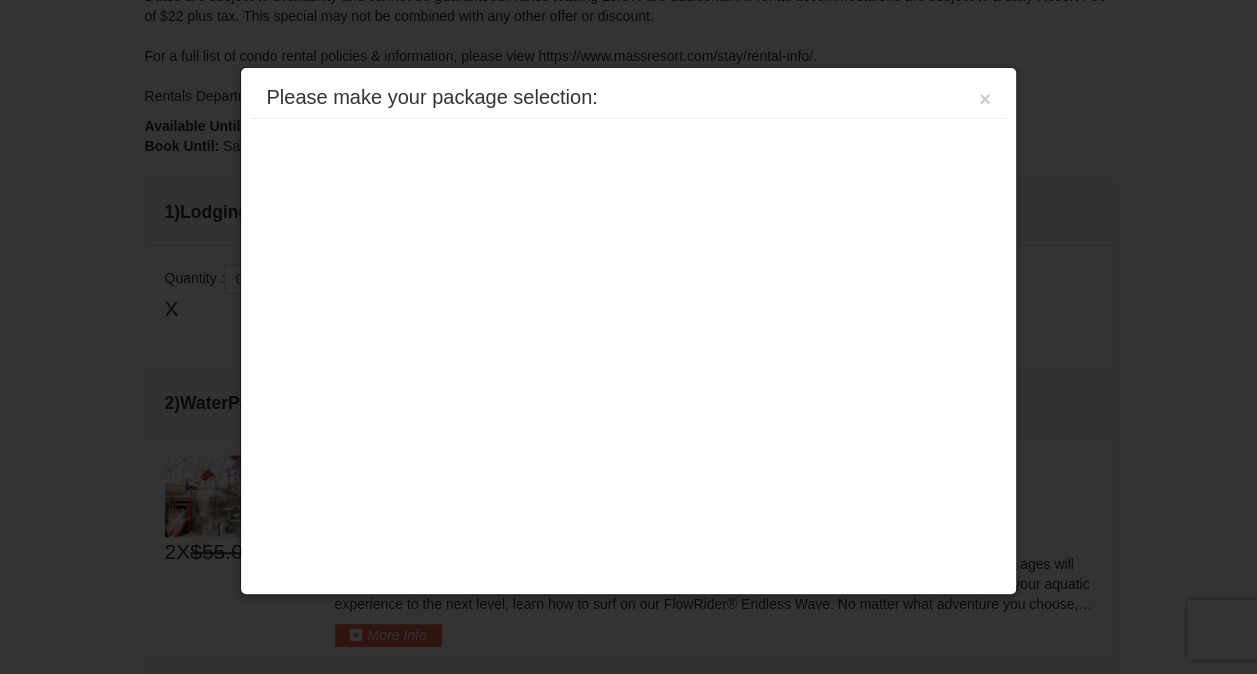 scroll, scrollTop: 586, scrollLeft: 0, axis: vertical 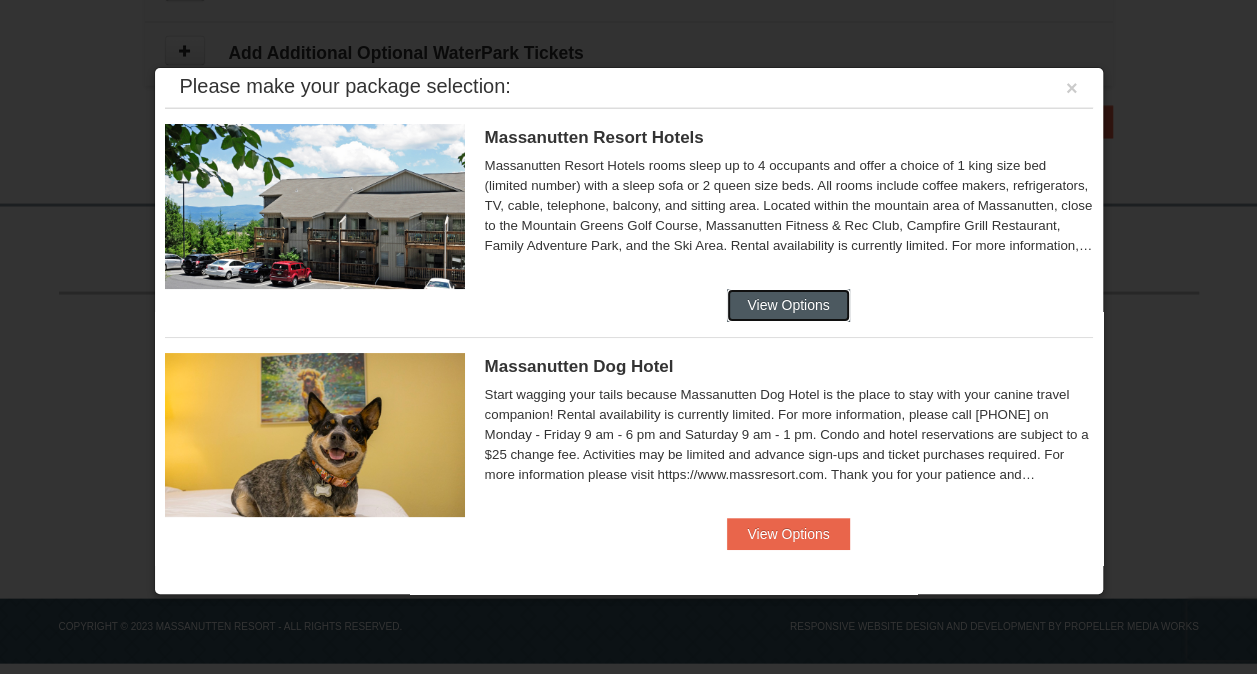 click on "View Options" at bounding box center [788, 305] 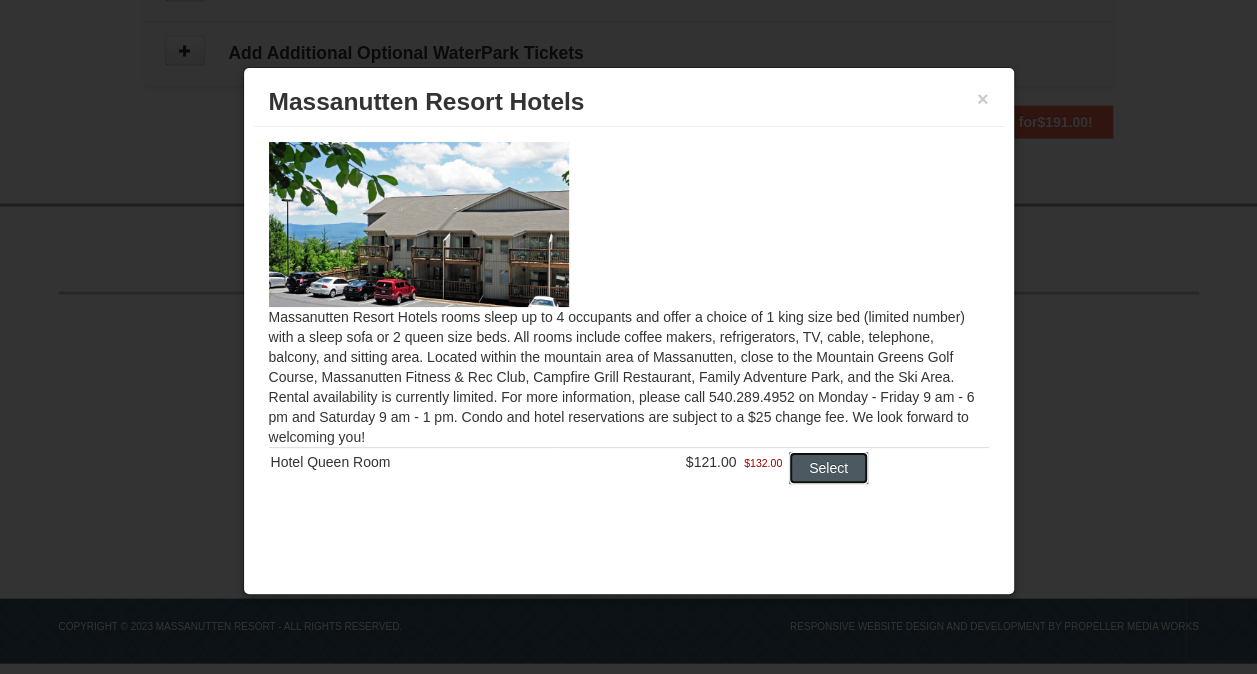 click on "Select" at bounding box center [828, 468] 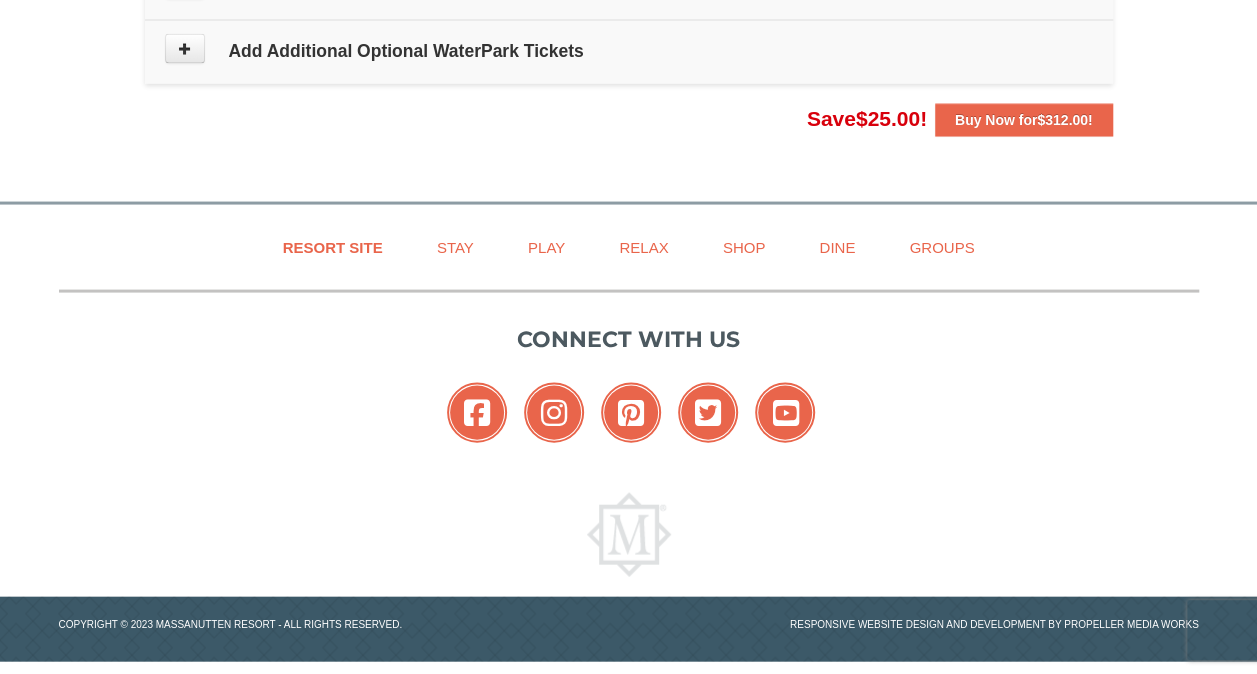scroll, scrollTop: 0, scrollLeft: 0, axis: both 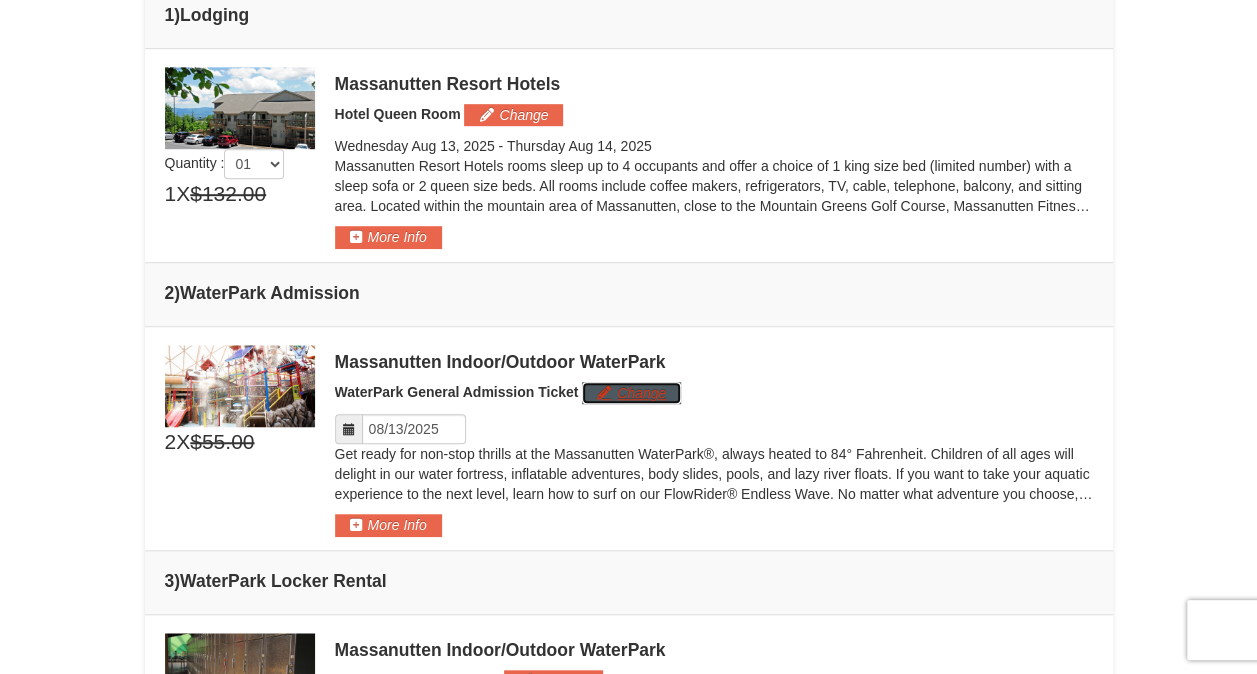 click on "Change" at bounding box center [631, 393] 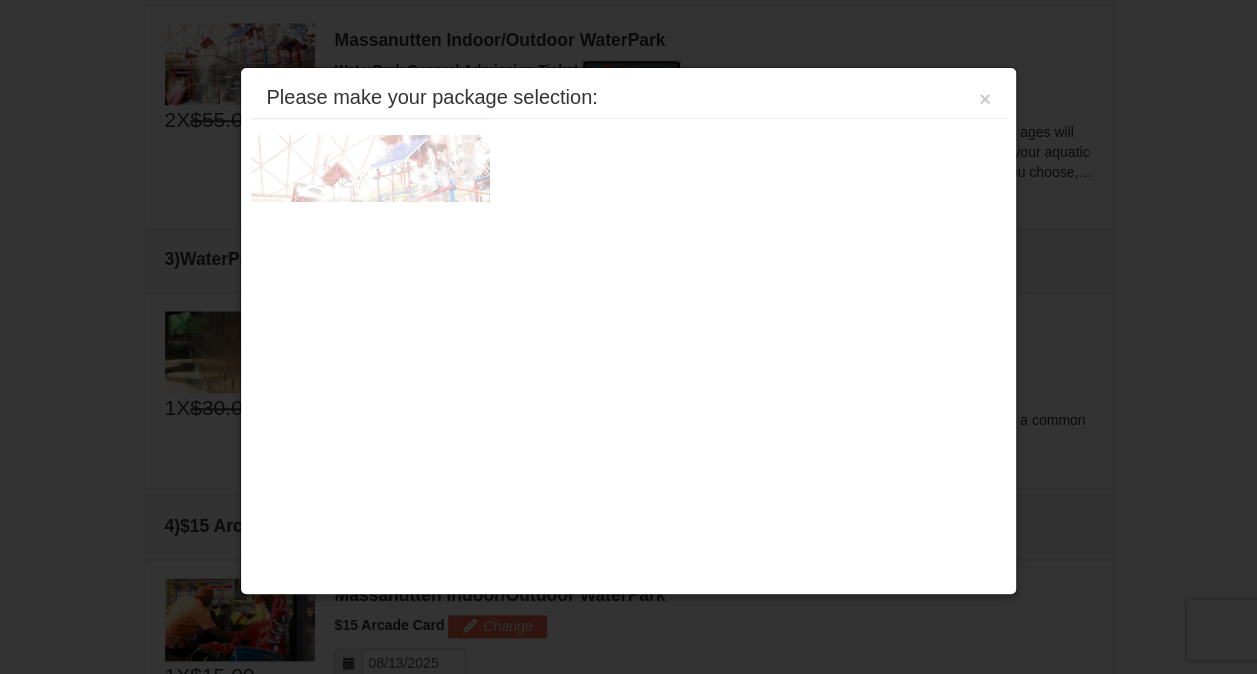 scroll, scrollTop: 911, scrollLeft: 0, axis: vertical 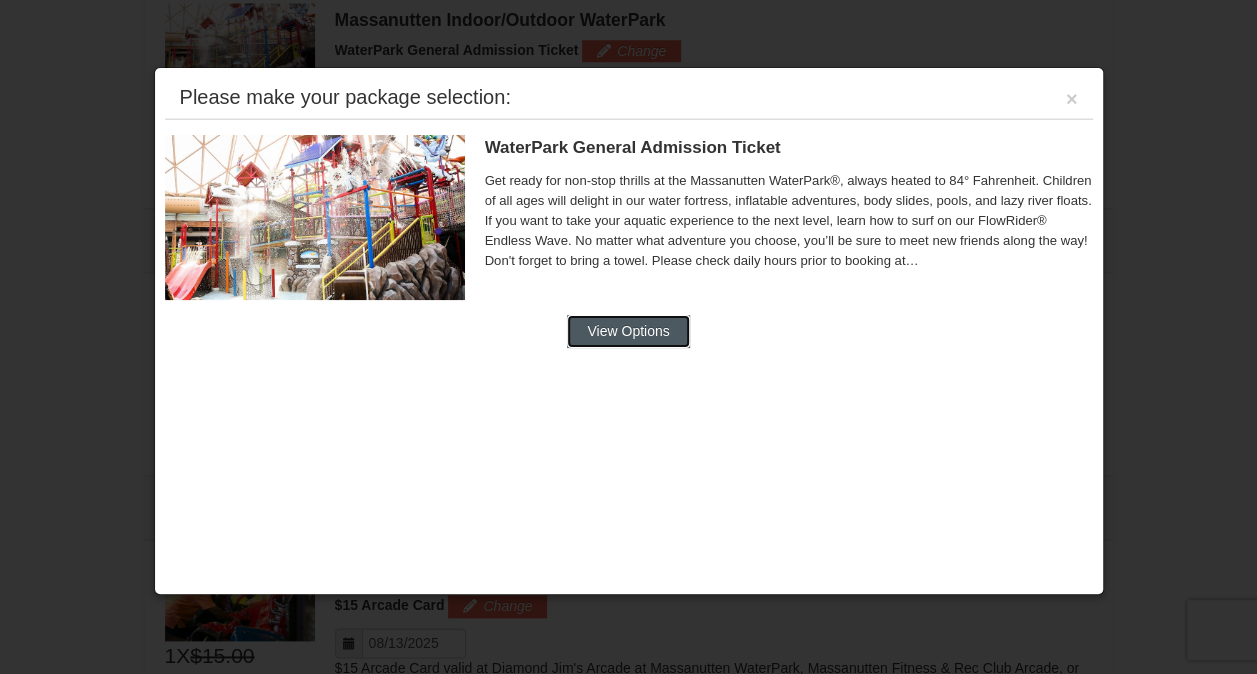 click on "View Options" at bounding box center [628, 331] 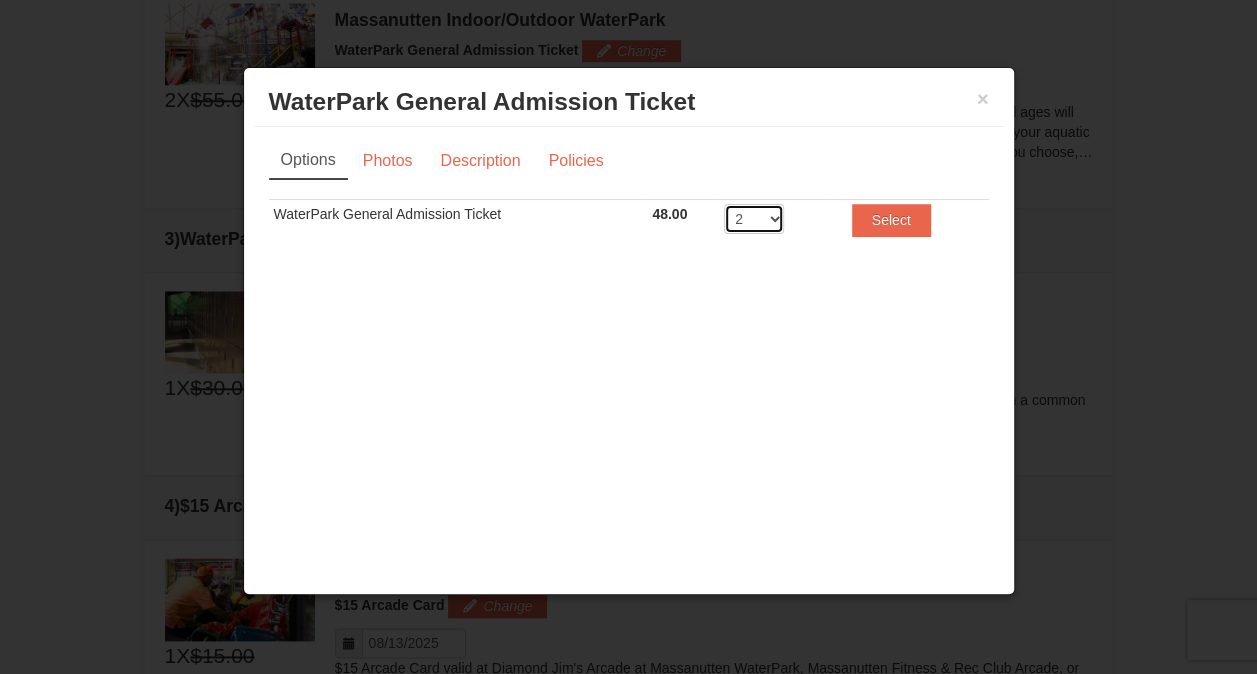 click on "2 3 4 5 6 7 8" at bounding box center [754, 219] 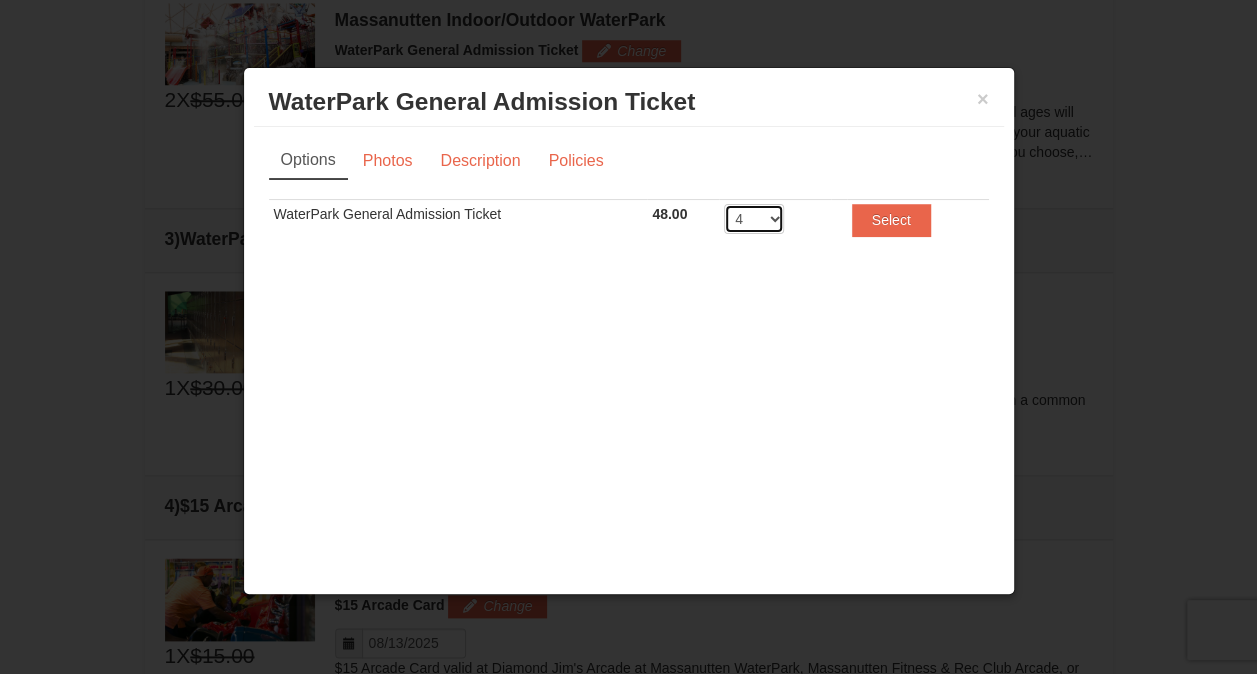 click on "2 3 4 5 6 7 8" at bounding box center (754, 219) 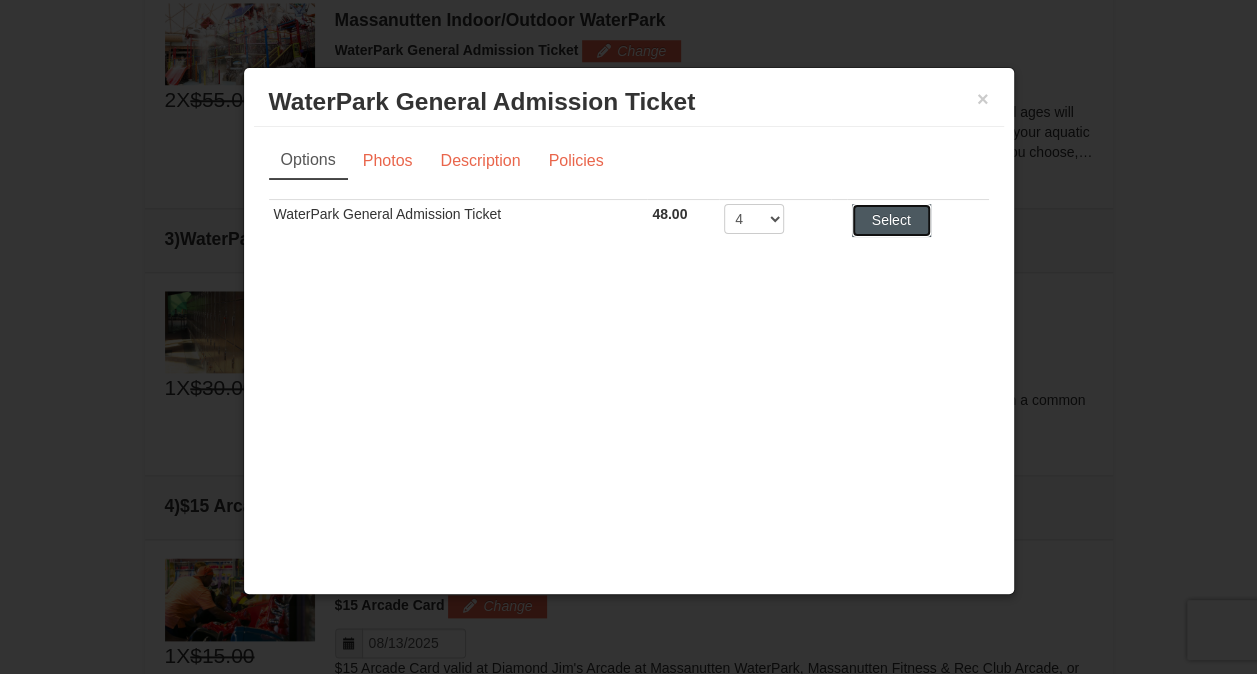 click on "Select" at bounding box center (891, 220) 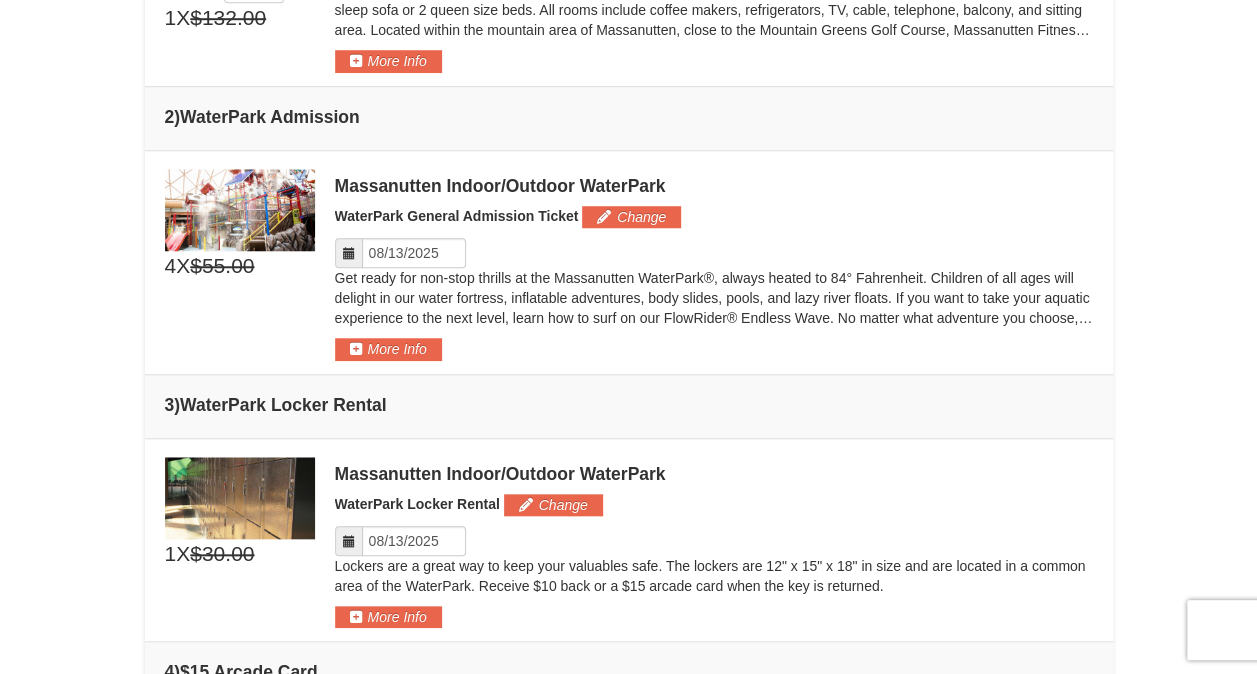 scroll, scrollTop: 762, scrollLeft: 0, axis: vertical 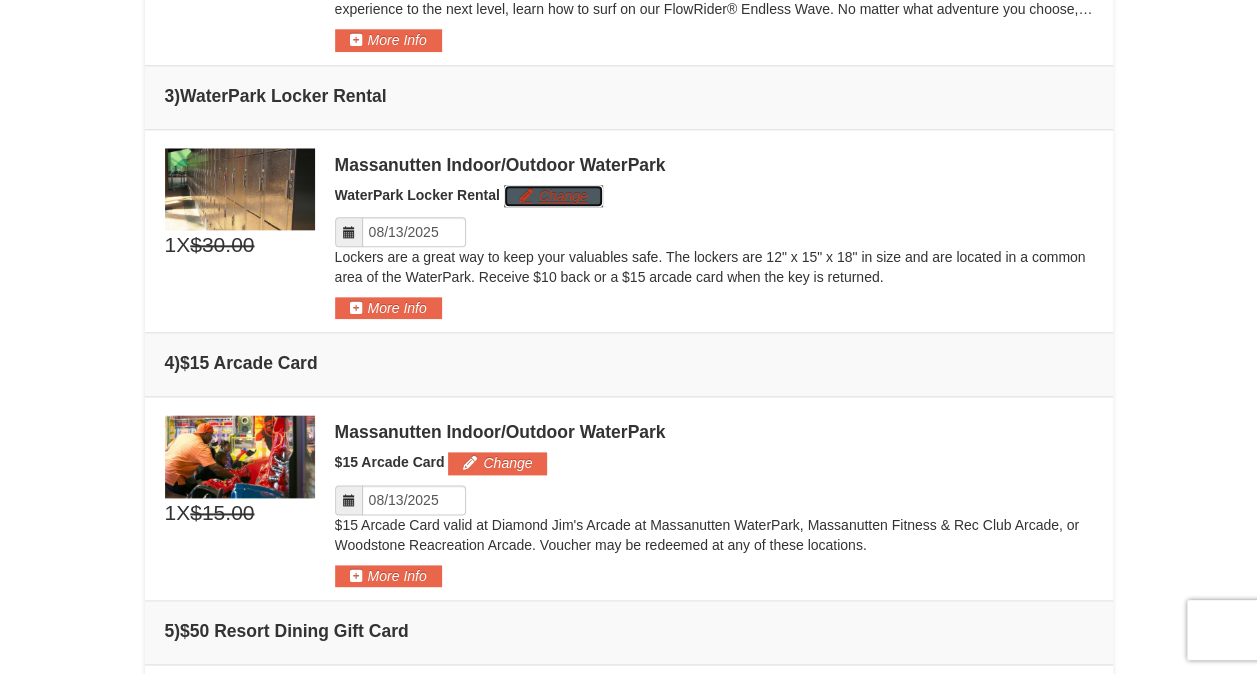 click on "Change" at bounding box center [553, 196] 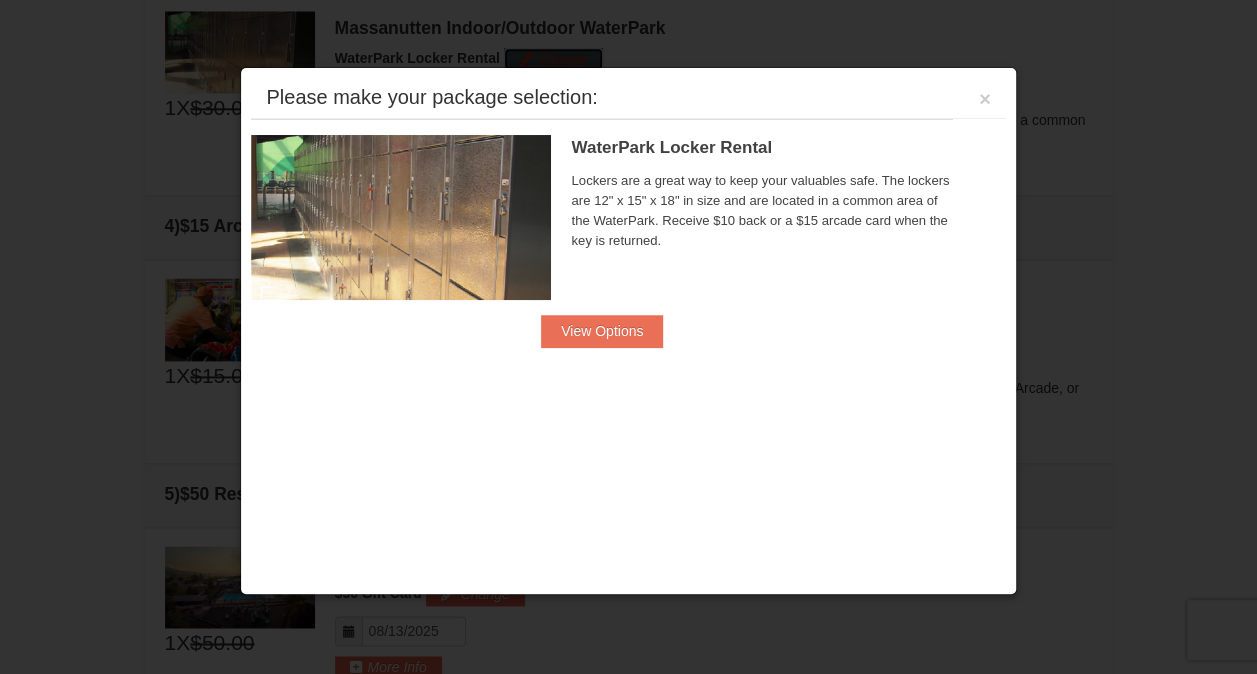 scroll, scrollTop: 1197, scrollLeft: 0, axis: vertical 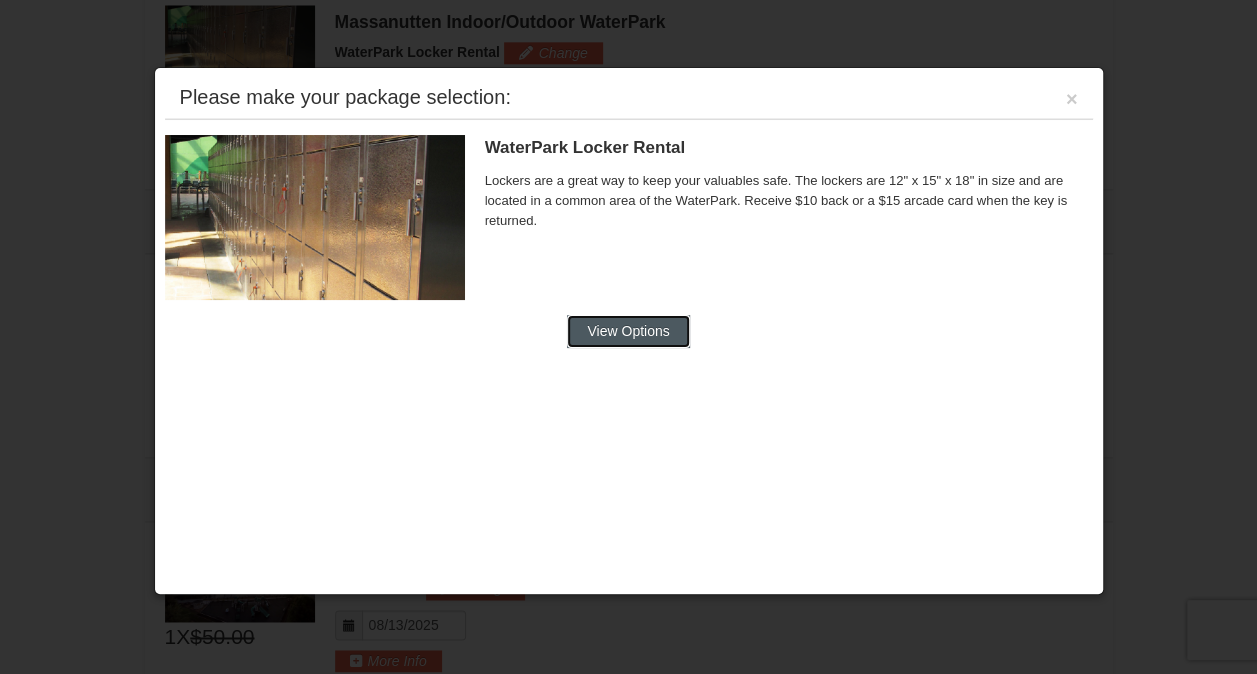 click on "View Options" at bounding box center [628, 331] 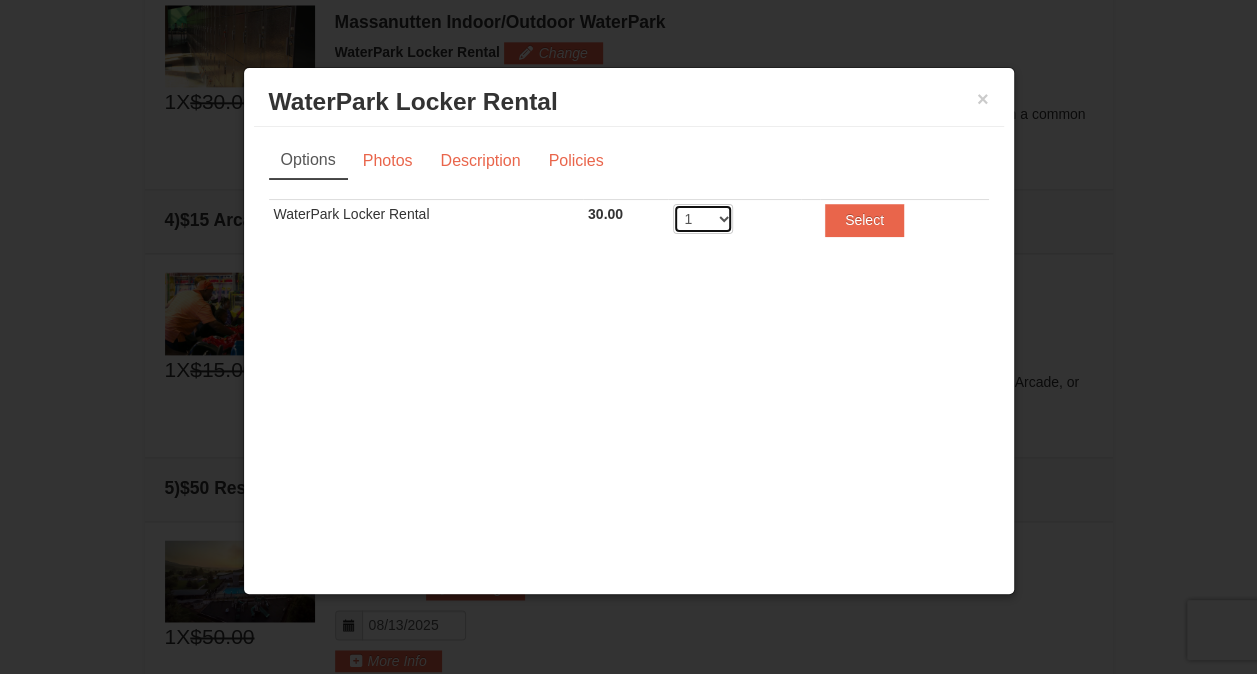 click on "1 2 3 4 5 6 7 8 9 10 11 12 13 14 15 16 17 18 19 20" at bounding box center [703, 219] 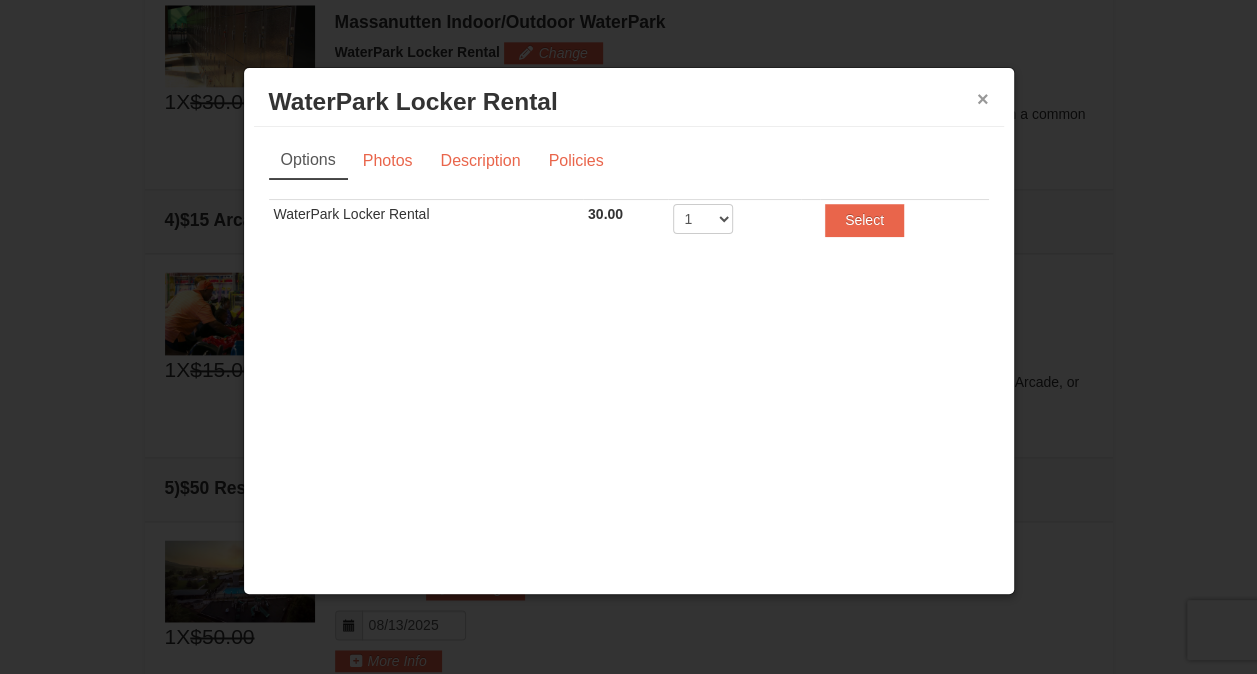 click on "×" at bounding box center (983, 99) 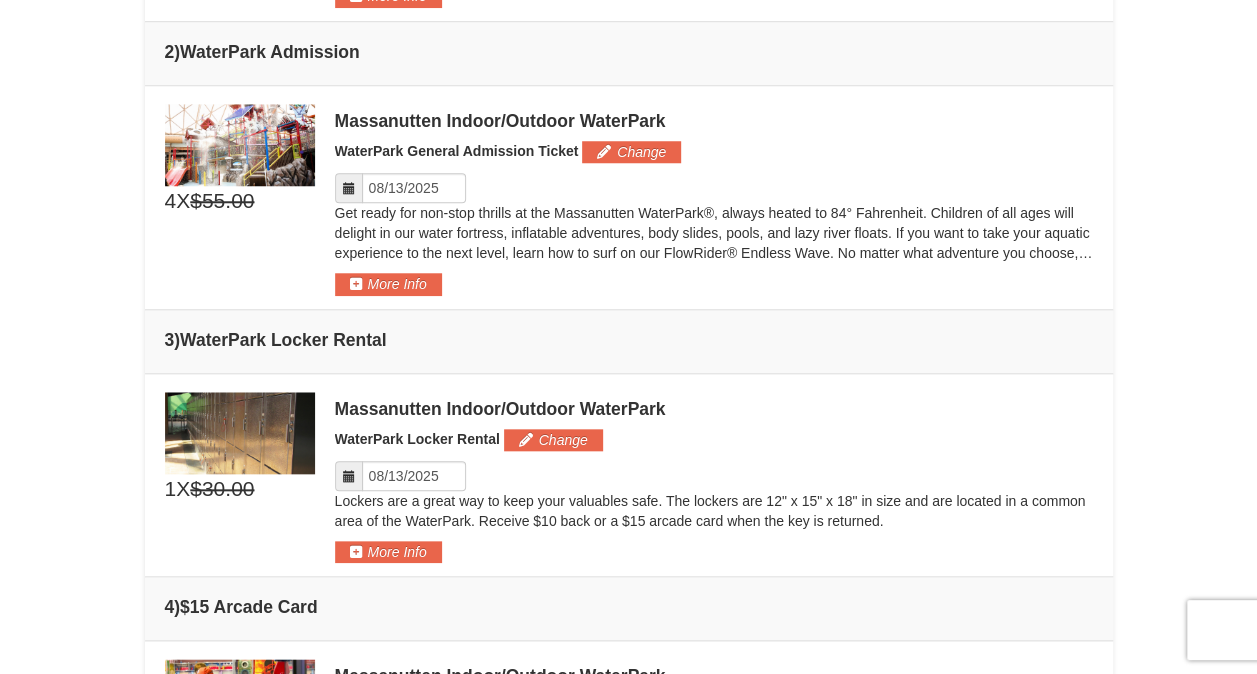 scroll, scrollTop: 802, scrollLeft: 0, axis: vertical 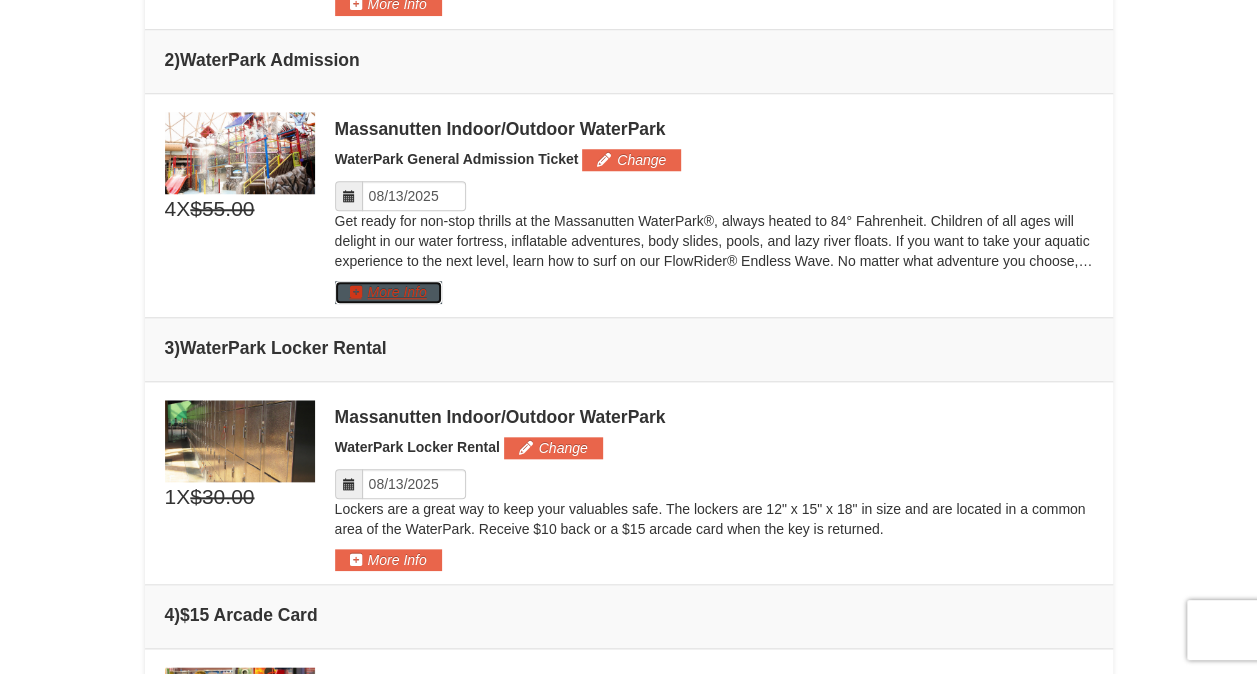 click on "More Info" at bounding box center [388, 292] 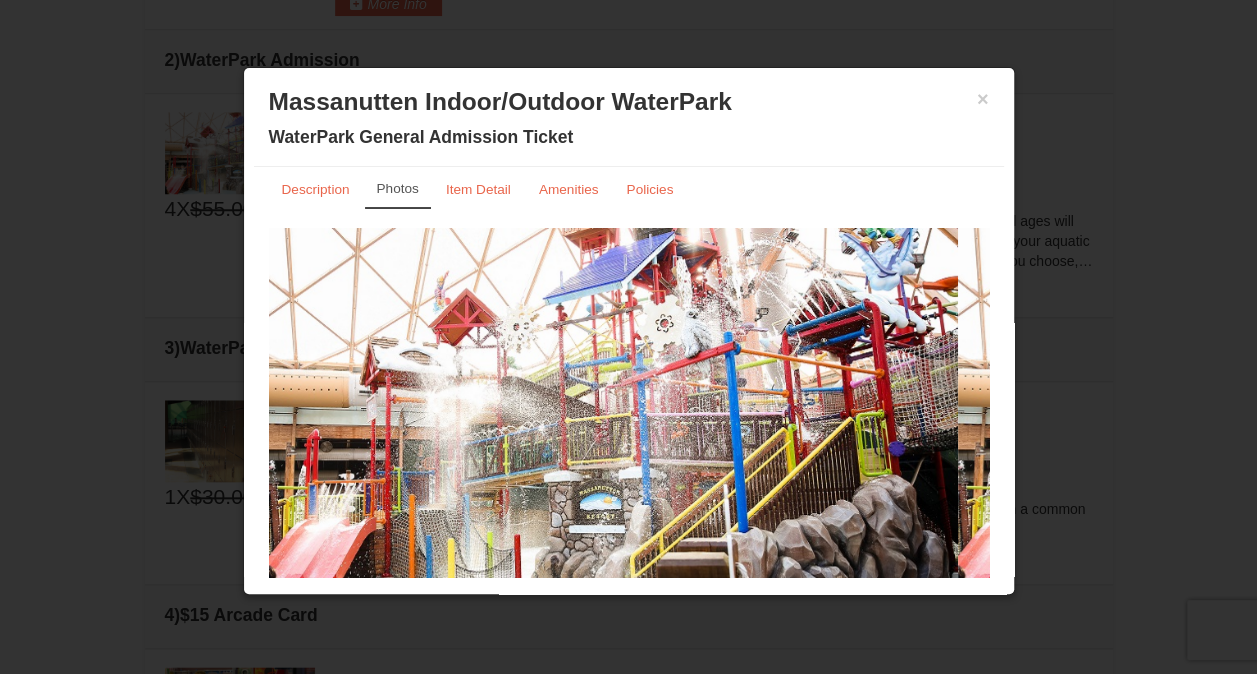 scroll, scrollTop: 0, scrollLeft: 0, axis: both 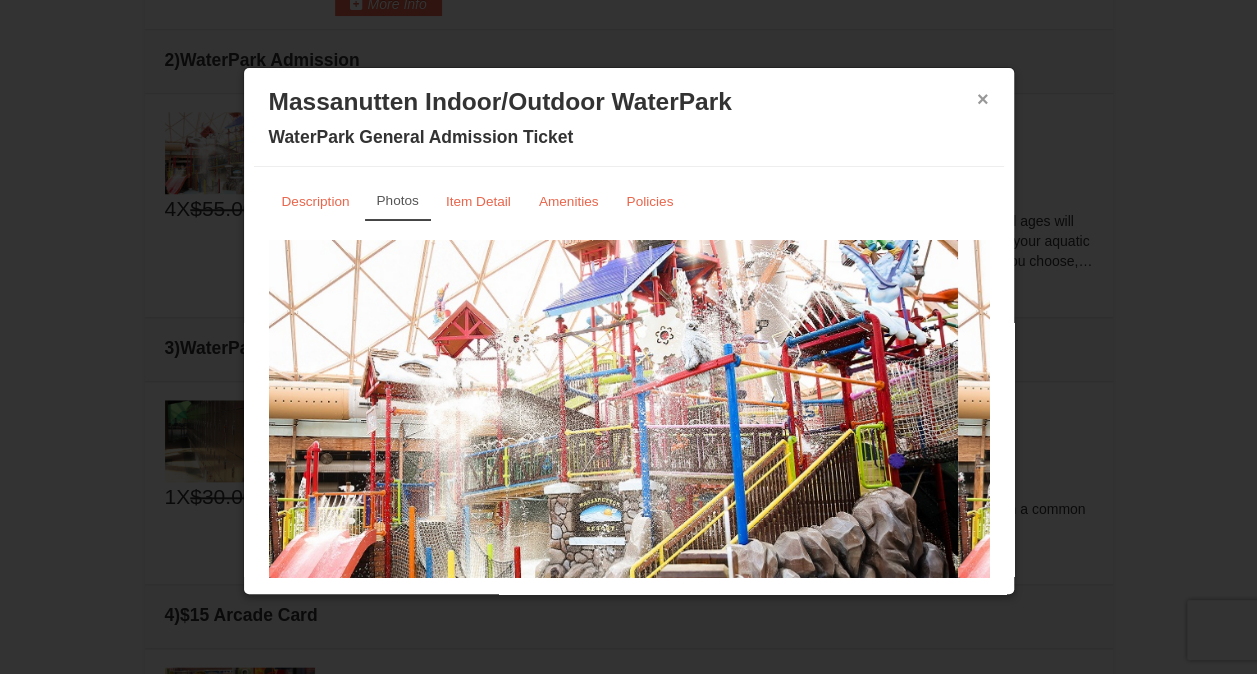 click on "×" at bounding box center [983, 99] 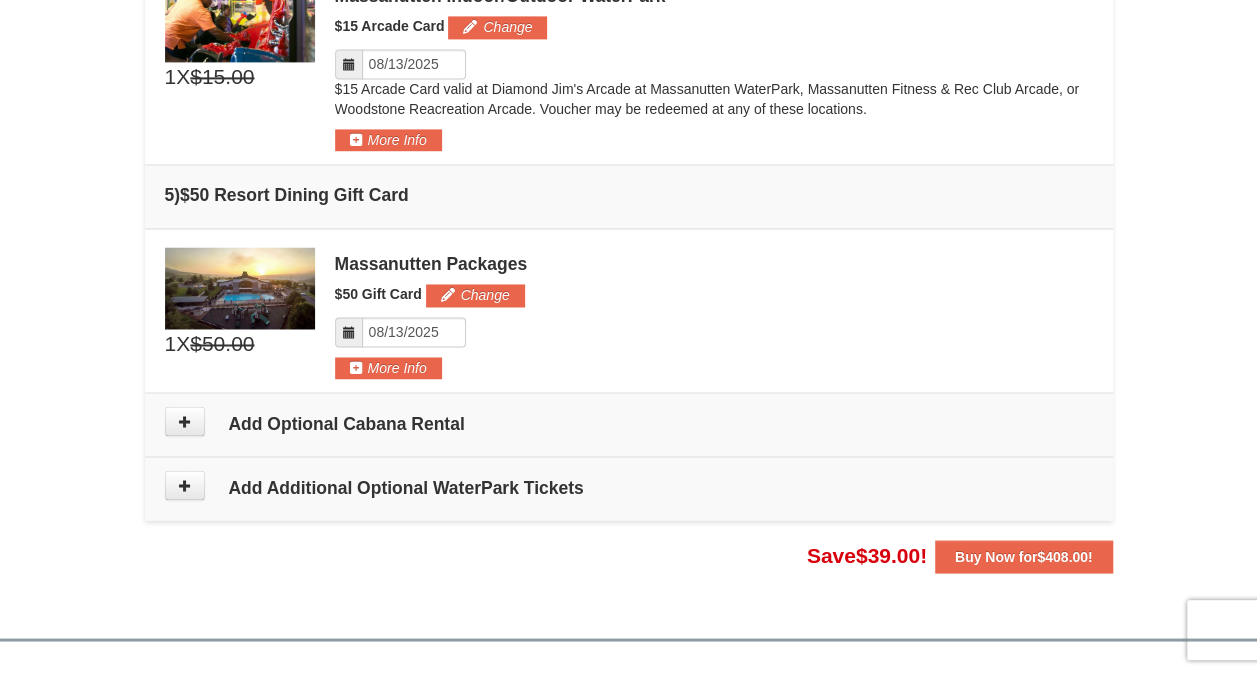 scroll, scrollTop: 1493, scrollLeft: 0, axis: vertical 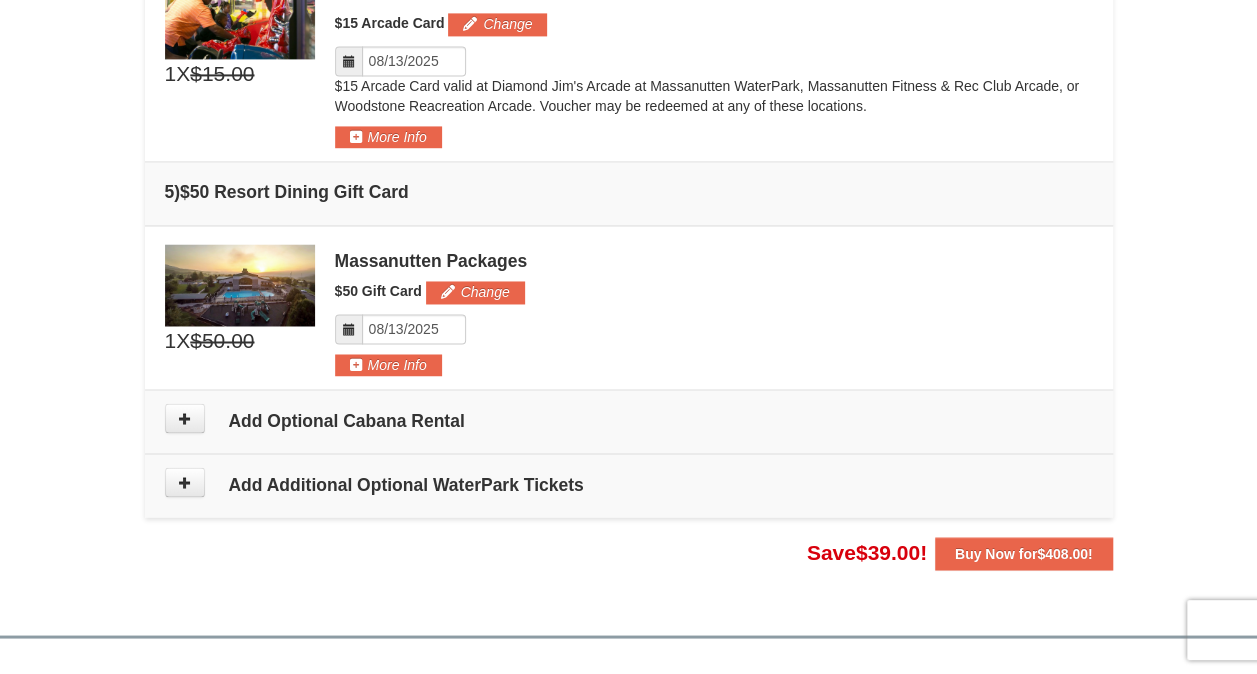 click on "Add Additional Optional WaterPark Tickets" at bounding box center (629, 484) 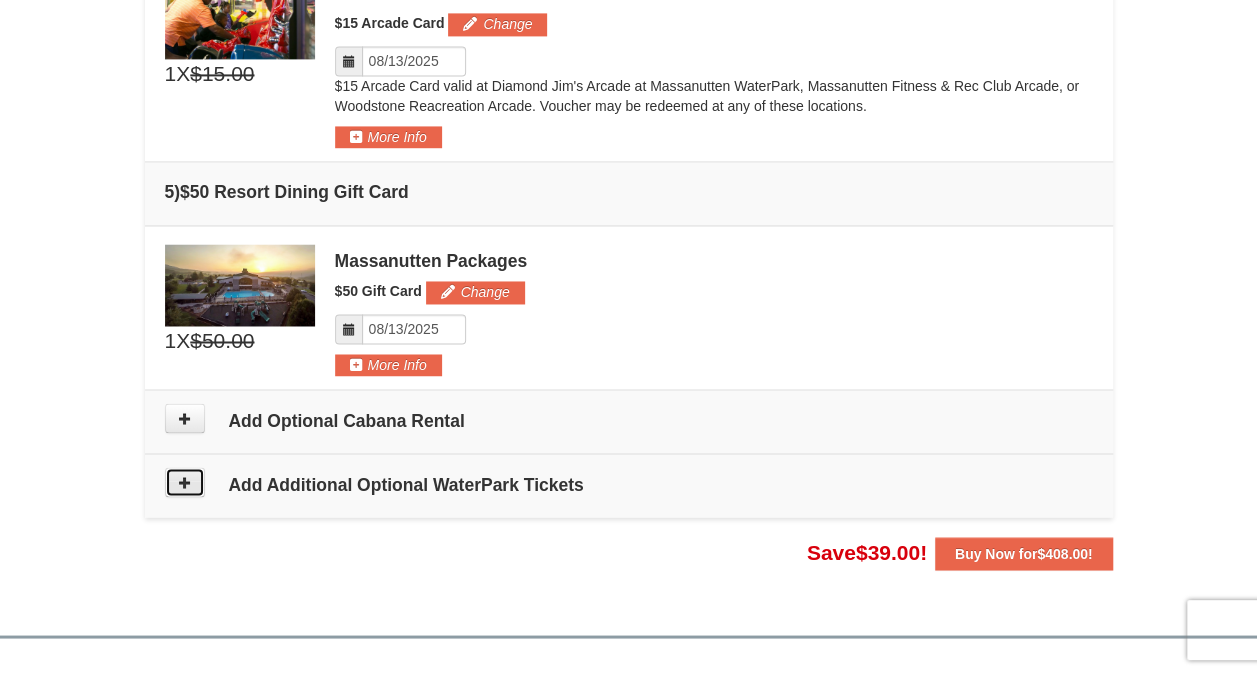 click at bounding box center [185, 482] 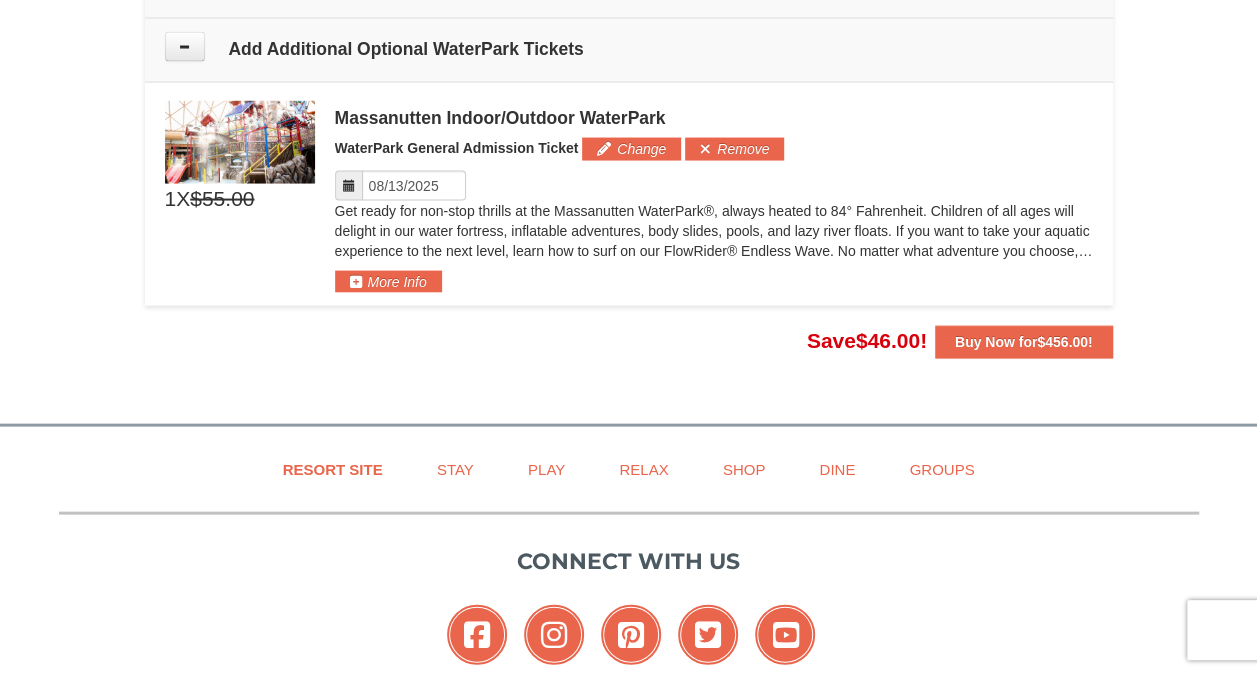 scroll, scrollTop: 1939, scrollLeft: 0, axis: vertical 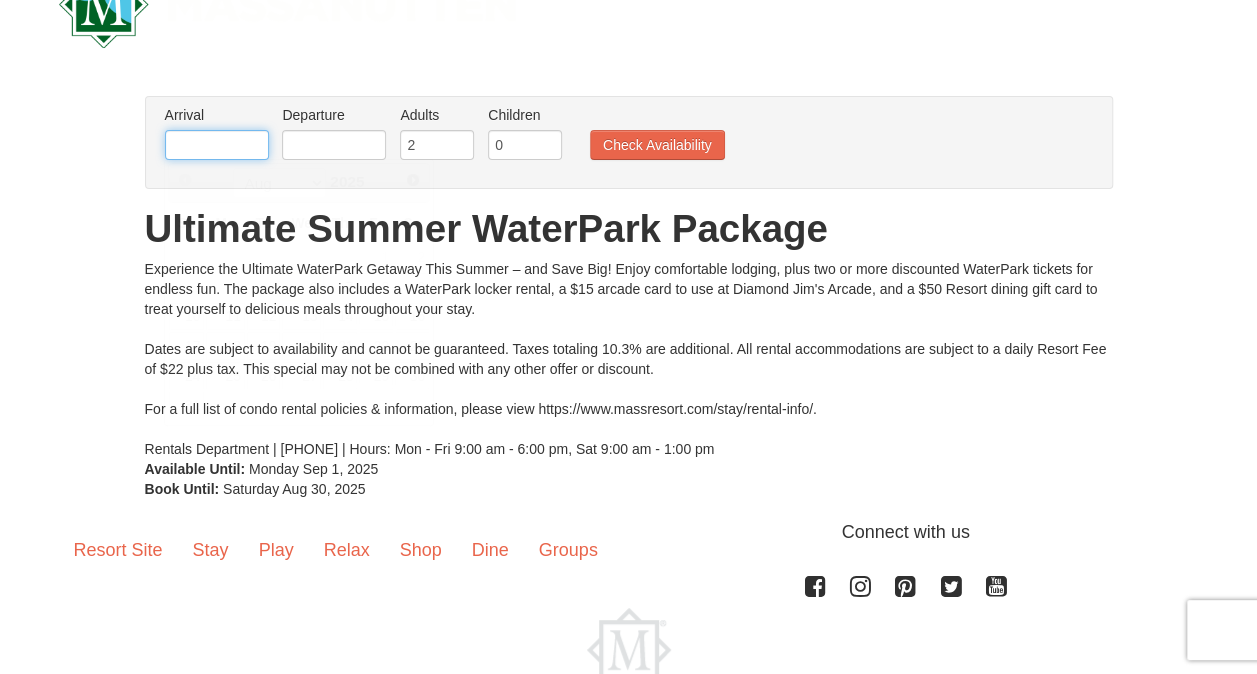 click at bounding box center [217, 145] 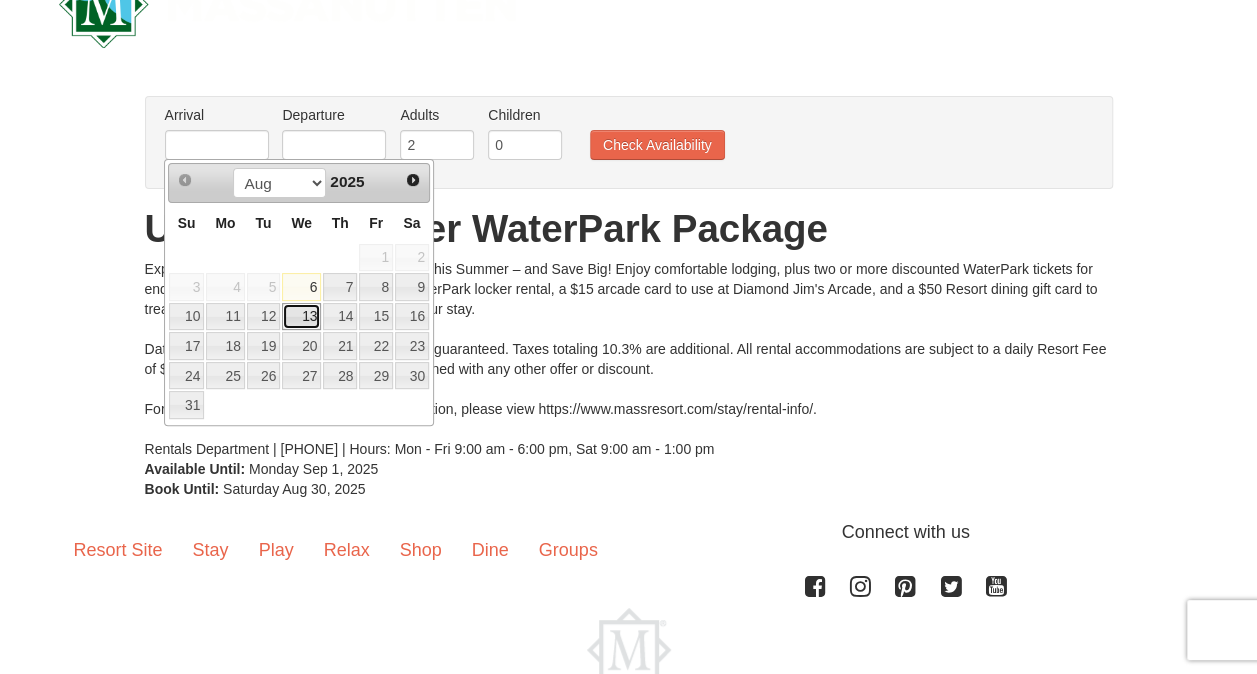 click on "13" at bounding box center (301, 317) 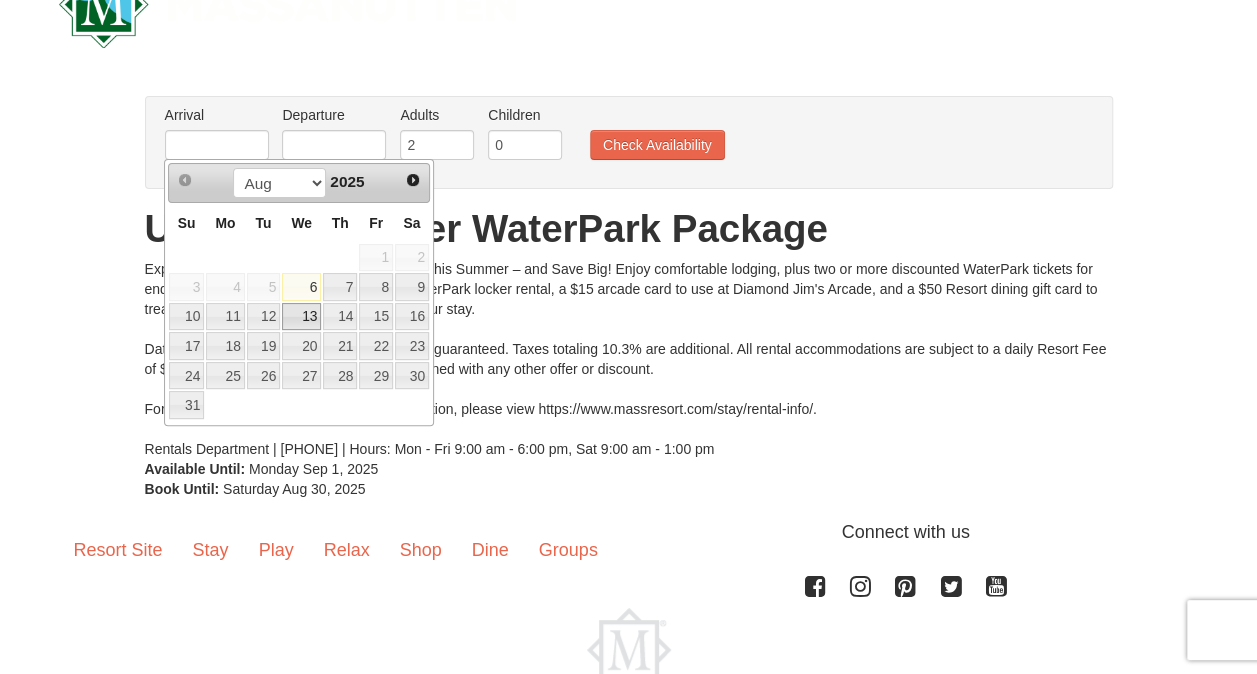 type on "08/13/2025" 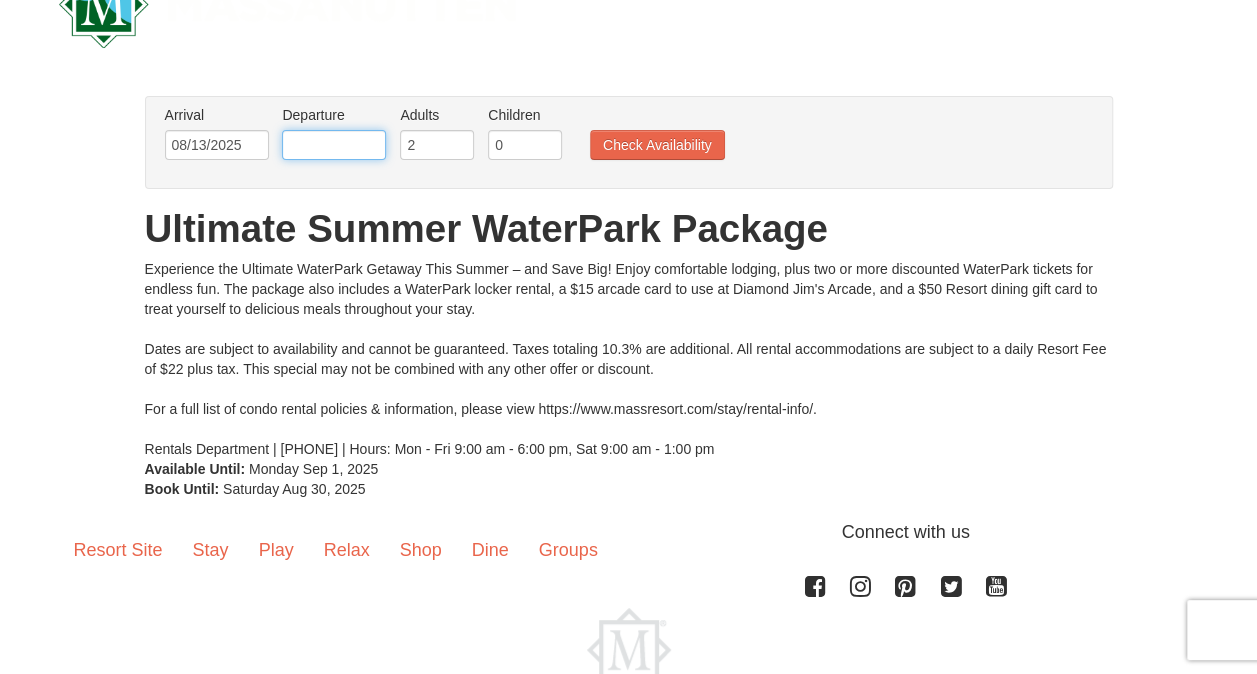click at bounding box center [334, 145] 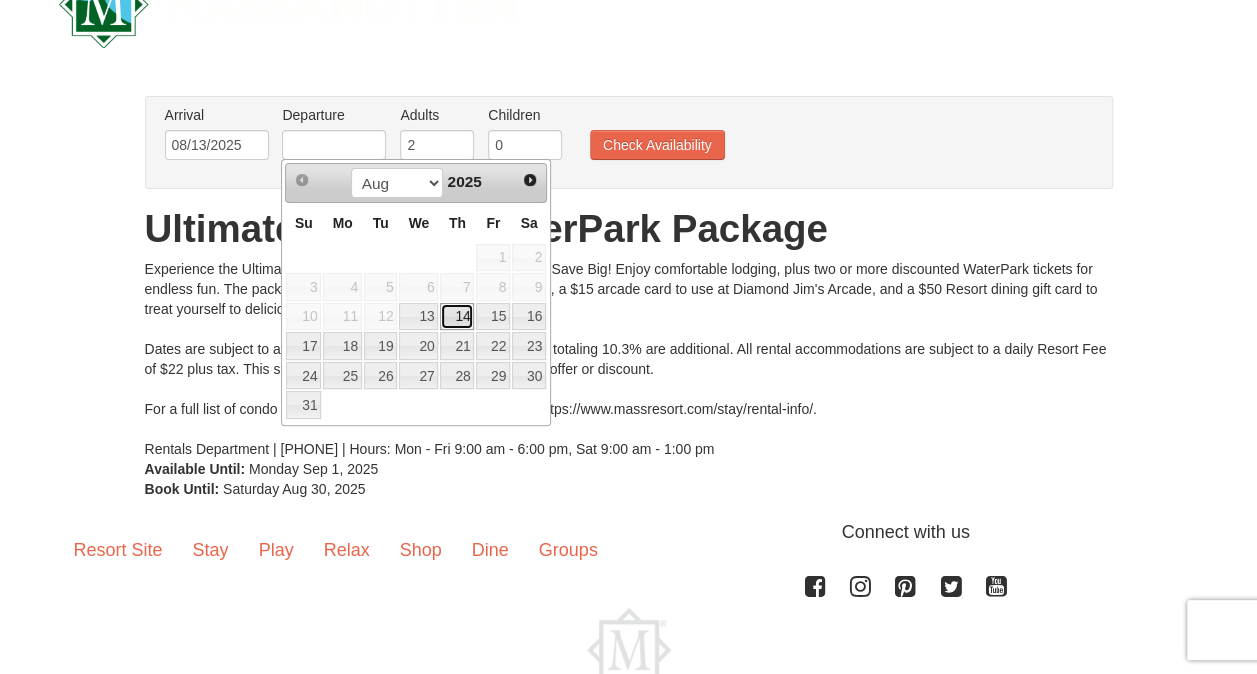 click on "14" at bounding box center (457, 317) 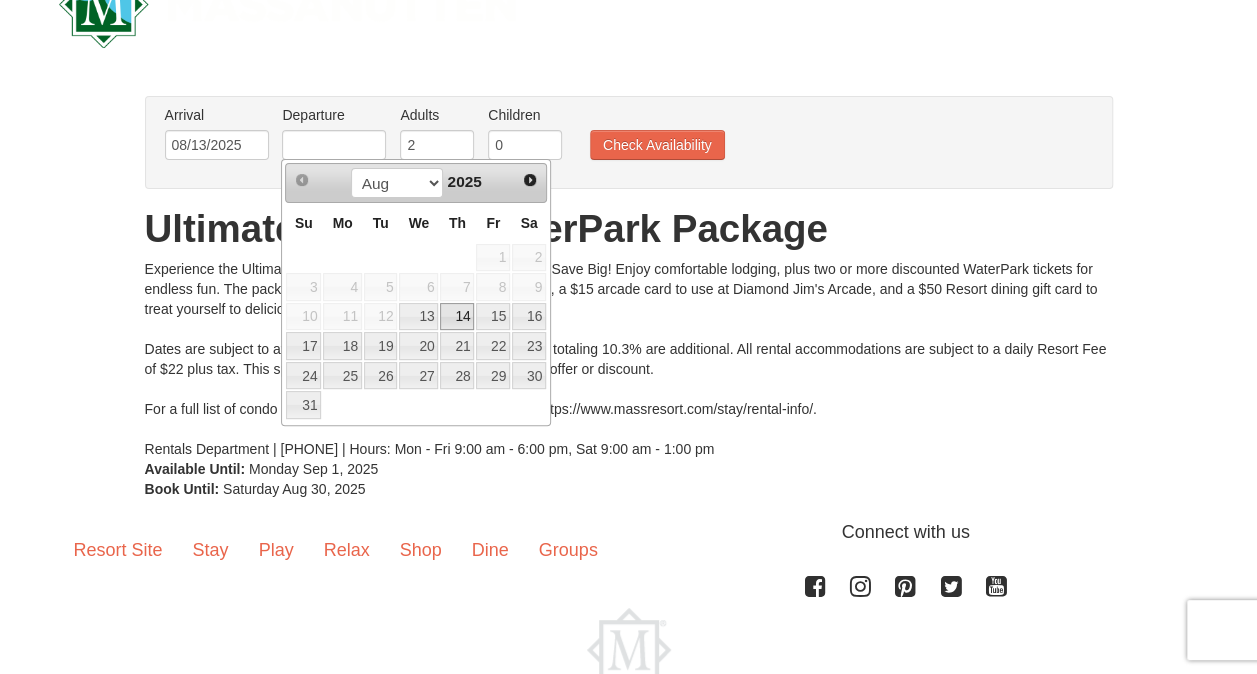 type on "08/14/2025" 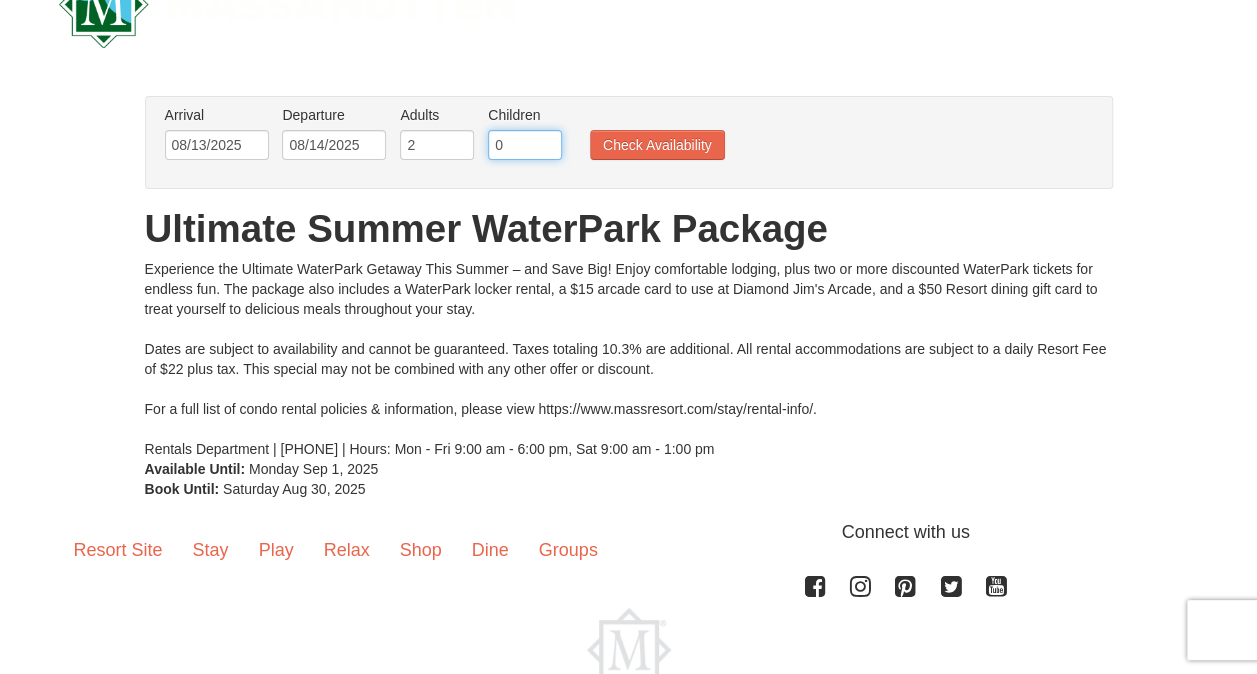 click on "0" at bounding box center (525, 145) 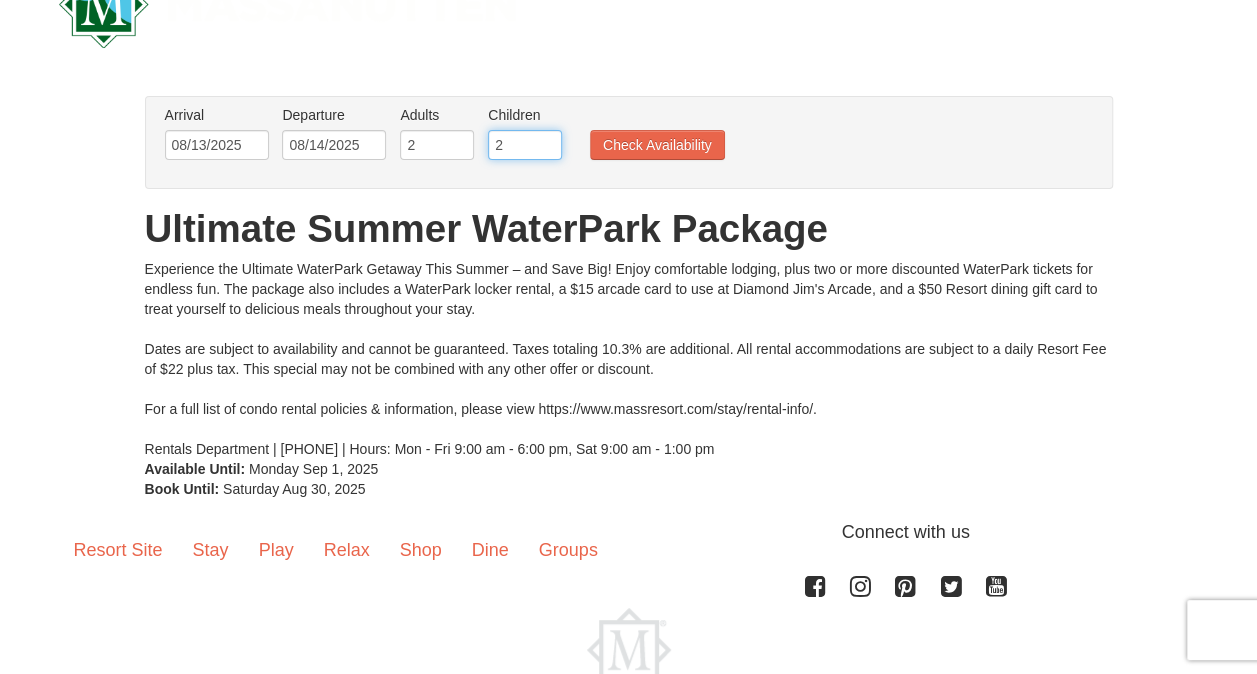 type on "2" 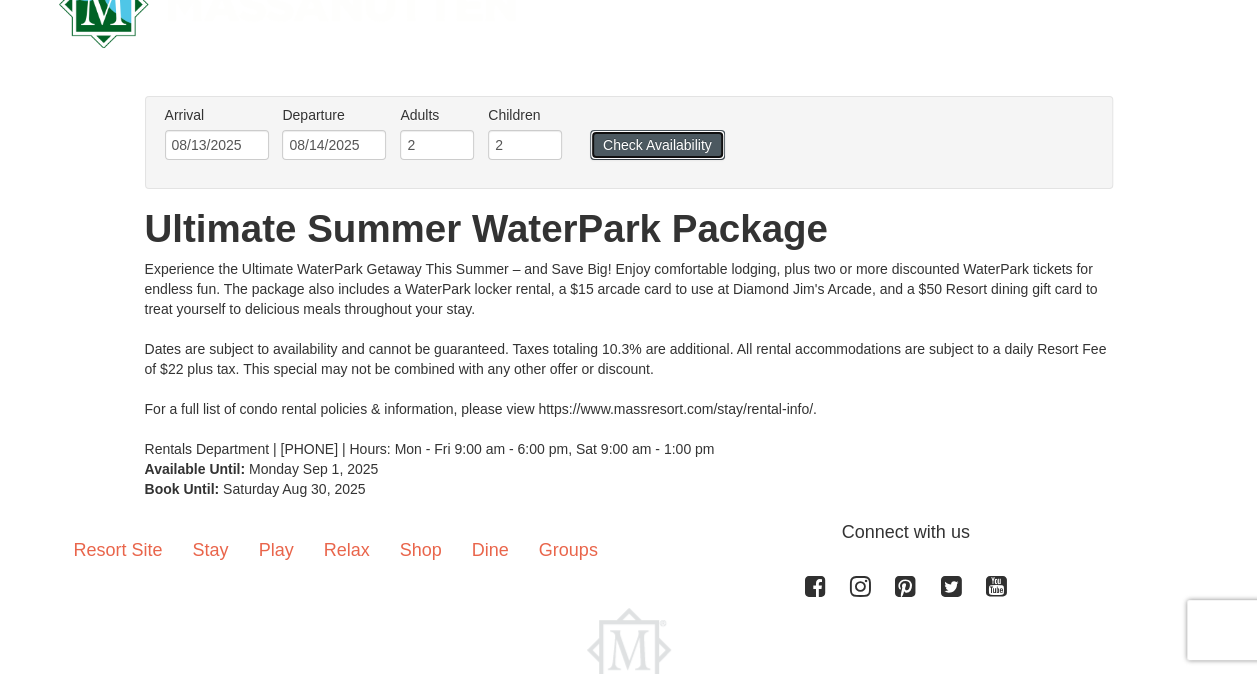 click on "Check Availability" at bounding box center [657, 145] 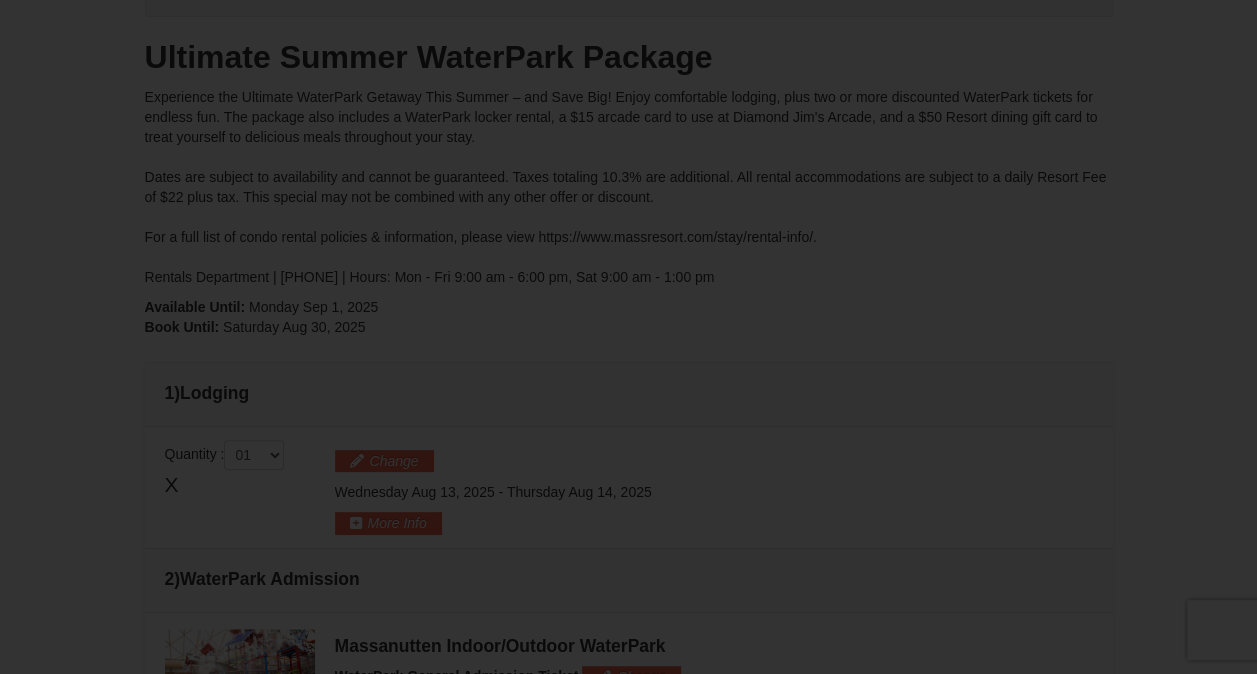 scroll, scrollTop: 0, scrollLeft: 0, axis: both 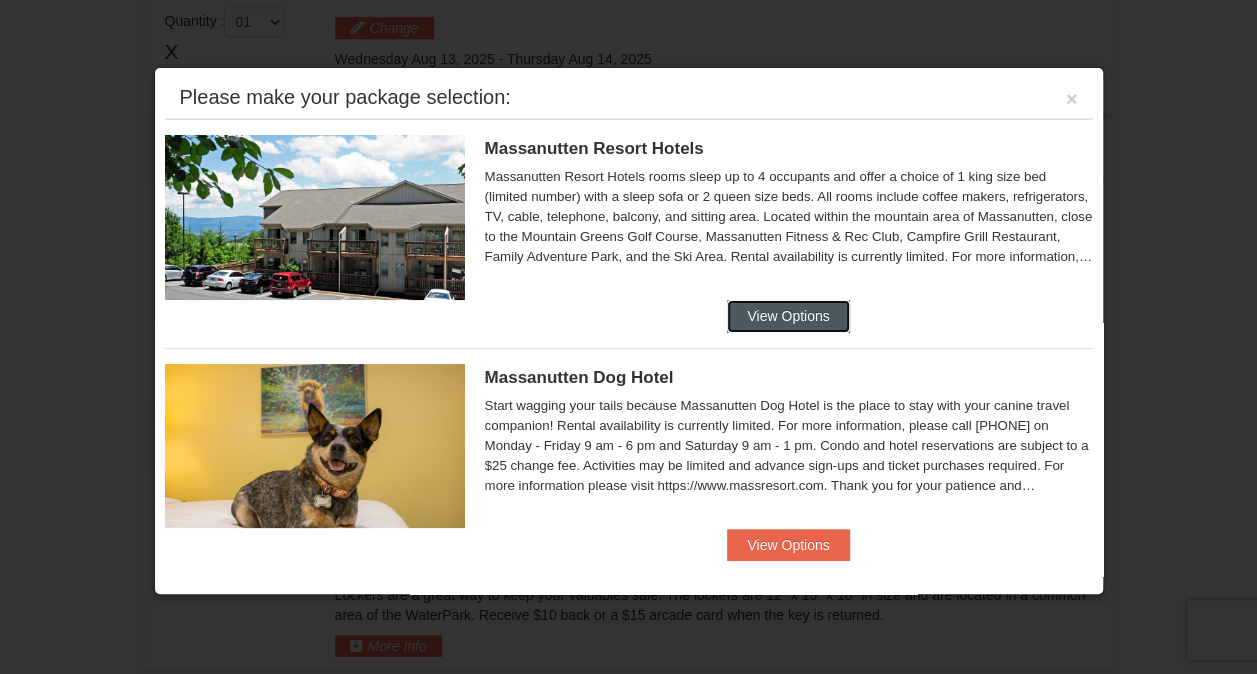click on "View Options" at bounding box center [788, 316] 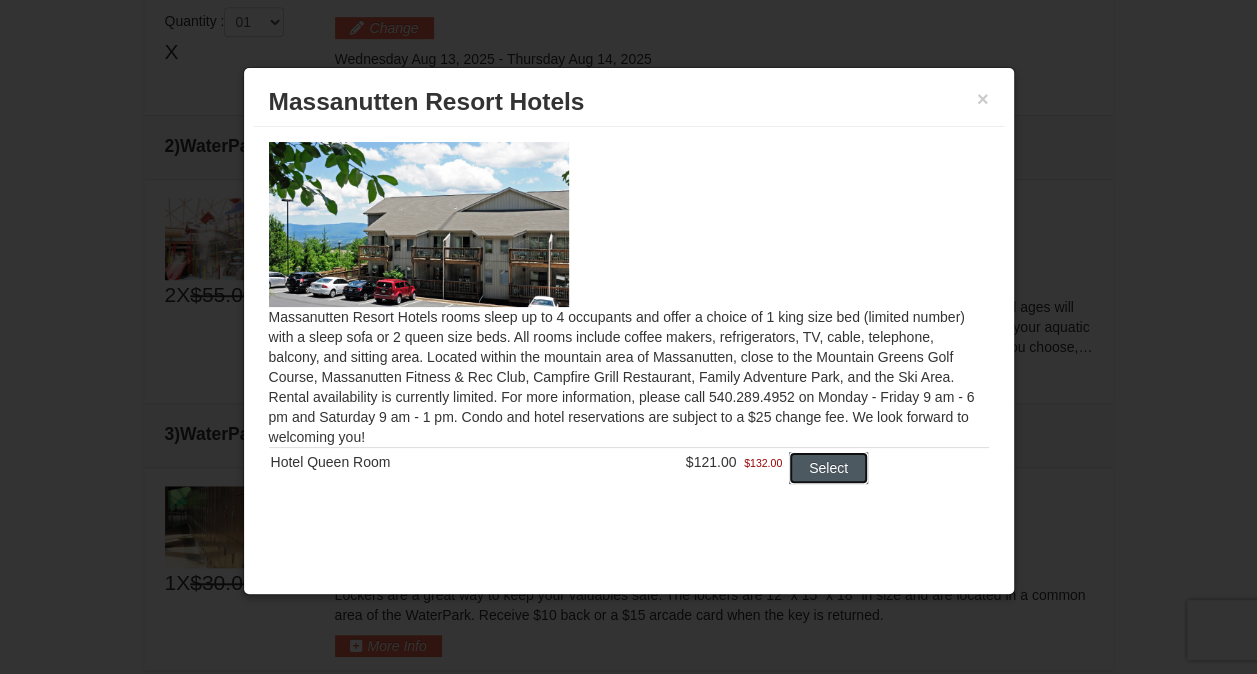 click on "Select" at bounding box center (828, 468) 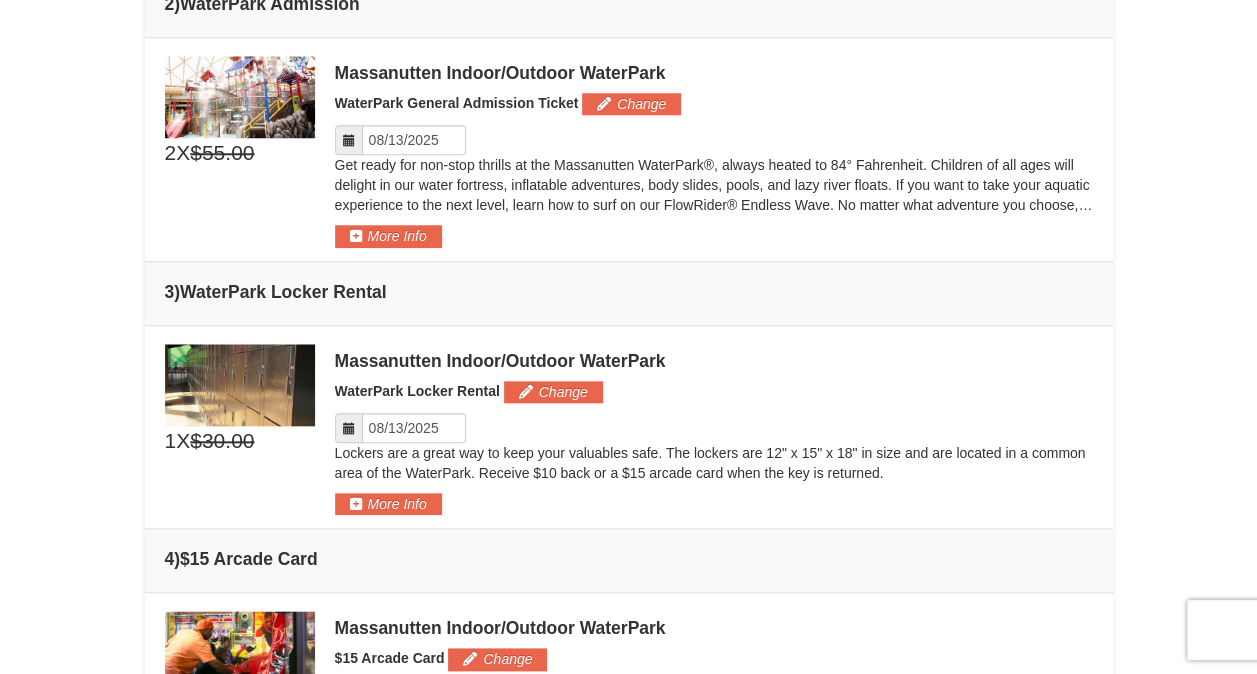 scroll, scrollTop: 770, scrollLeft: 0, axis: vertical 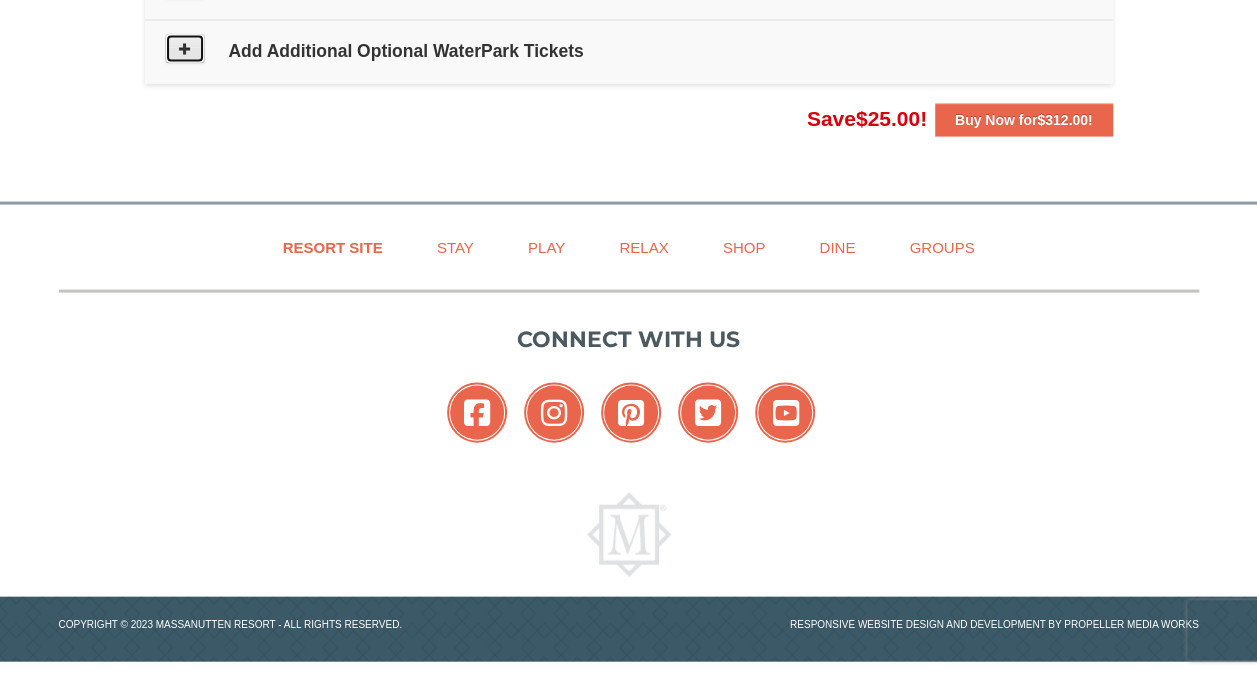 click at bounding box center [185, 49] 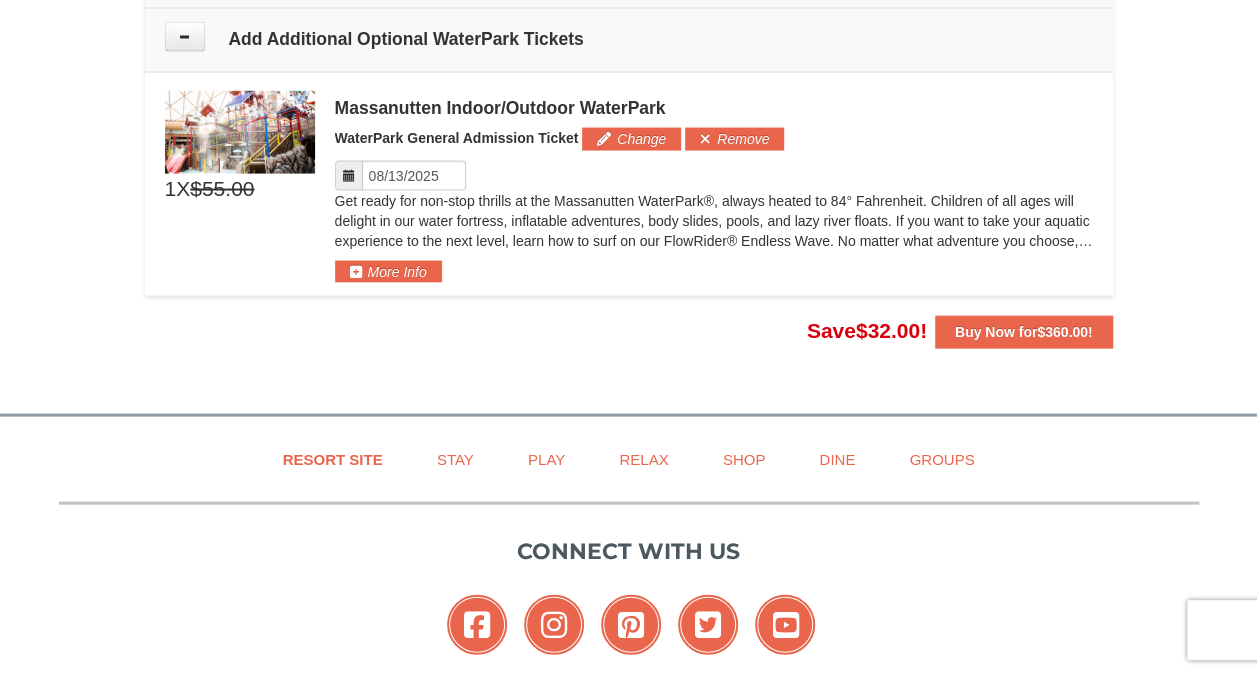 scroll, scrollTop: 1939, scrollLeft: 0, axis: vertical 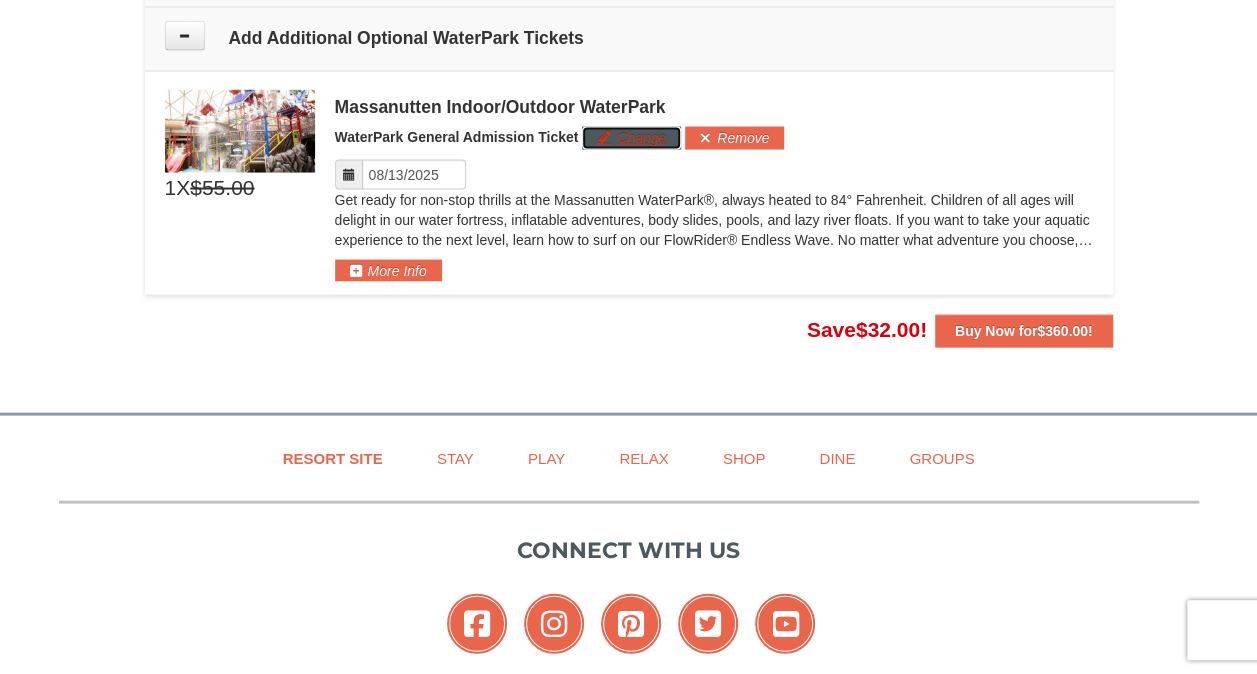 click on "Change" at bounding box center [631, 138] 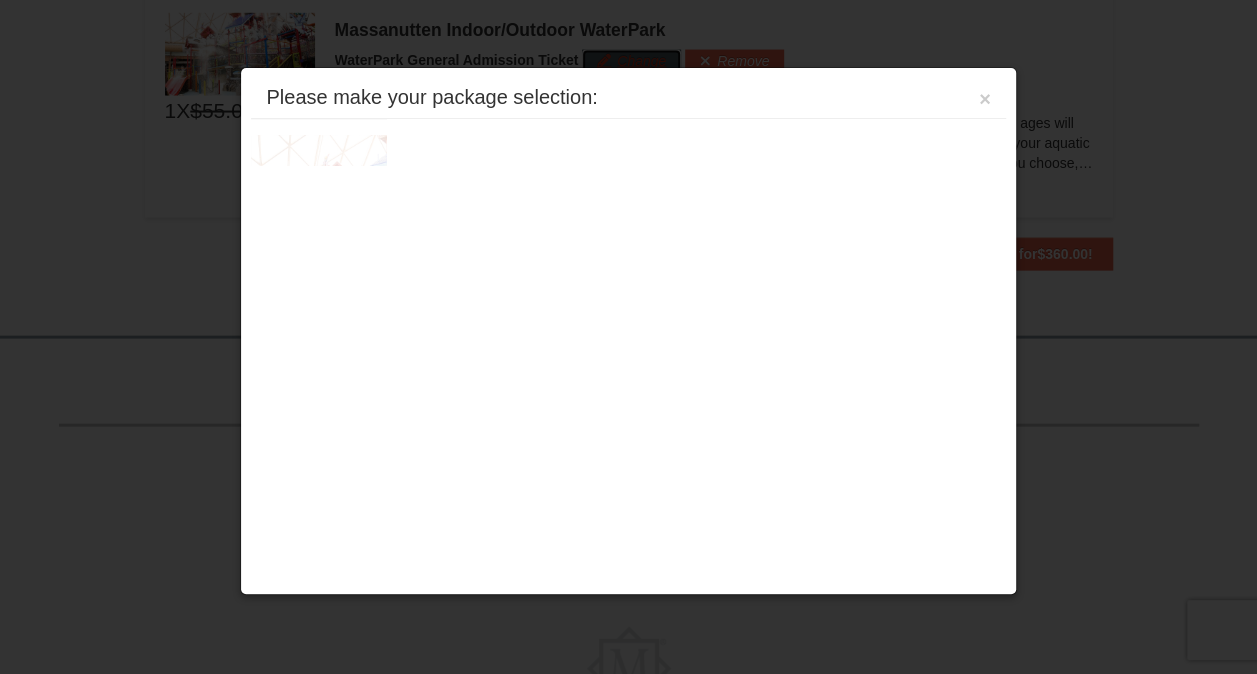 scroll, scrollTop: 2021, scrollLeft: 0, axis: vertical 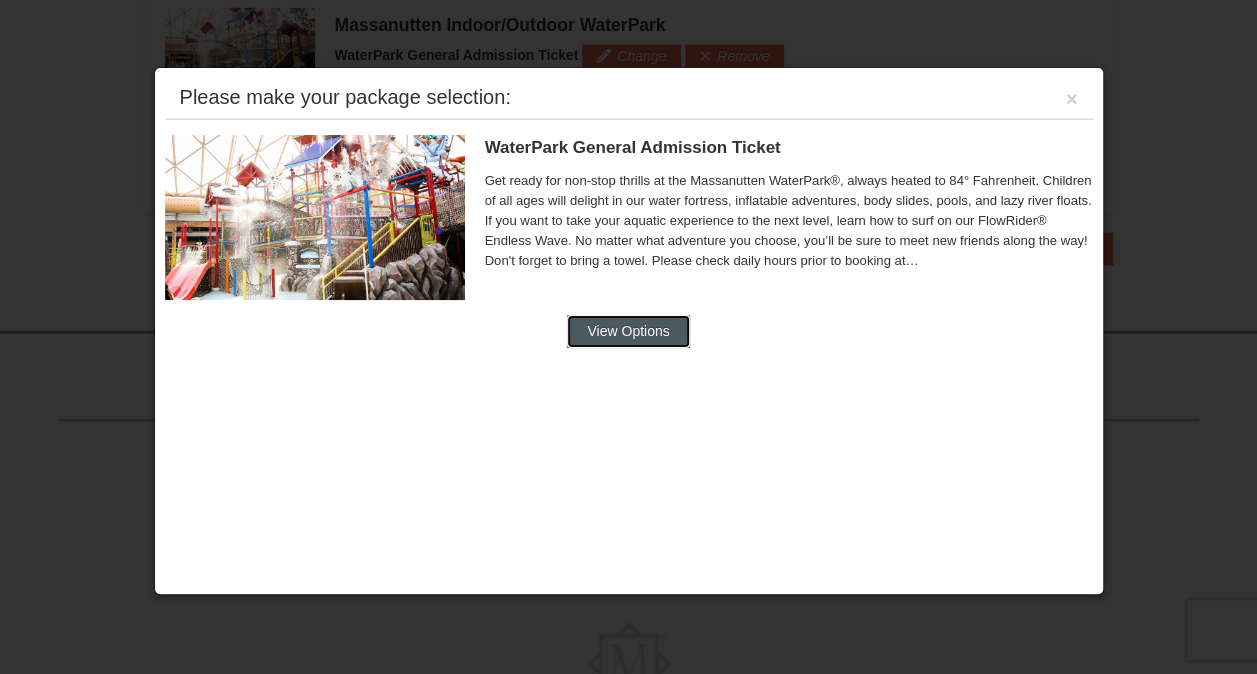 click on "View Options" at bounding box center [628, 331] 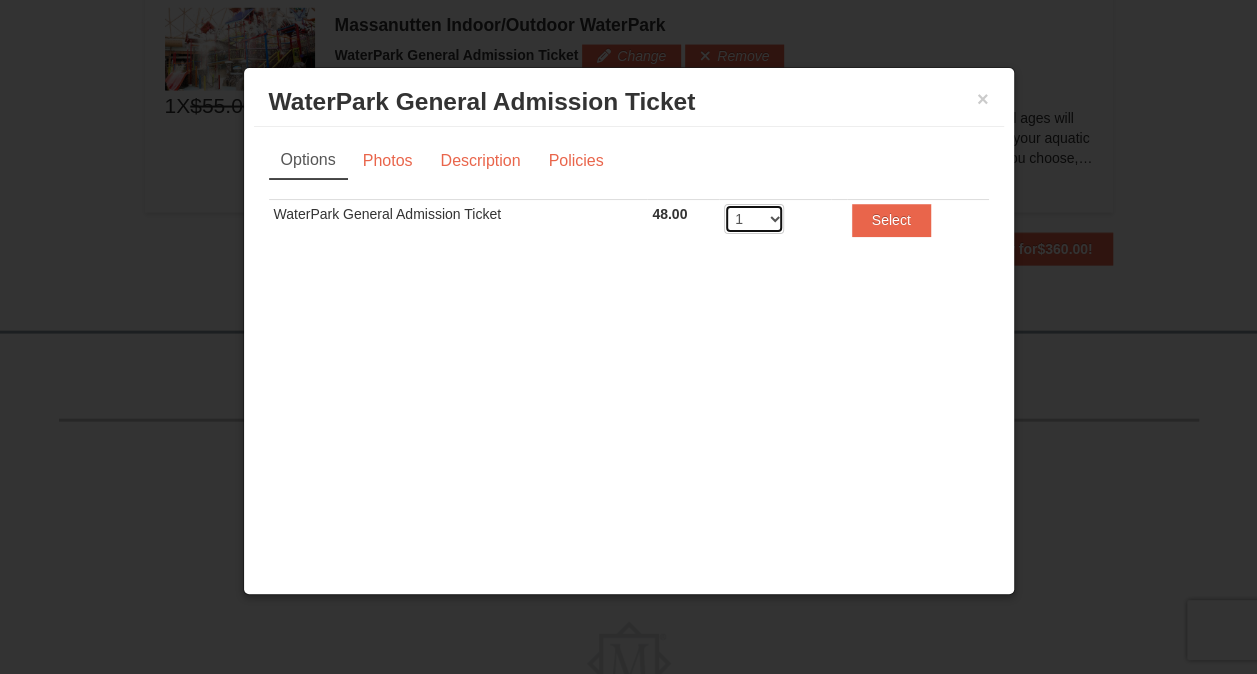 click on "1 2 3 4 5 6 7 8 9 10 11 12 13 14 15 16 17 18 19 20" at bounding box center (754, 219) 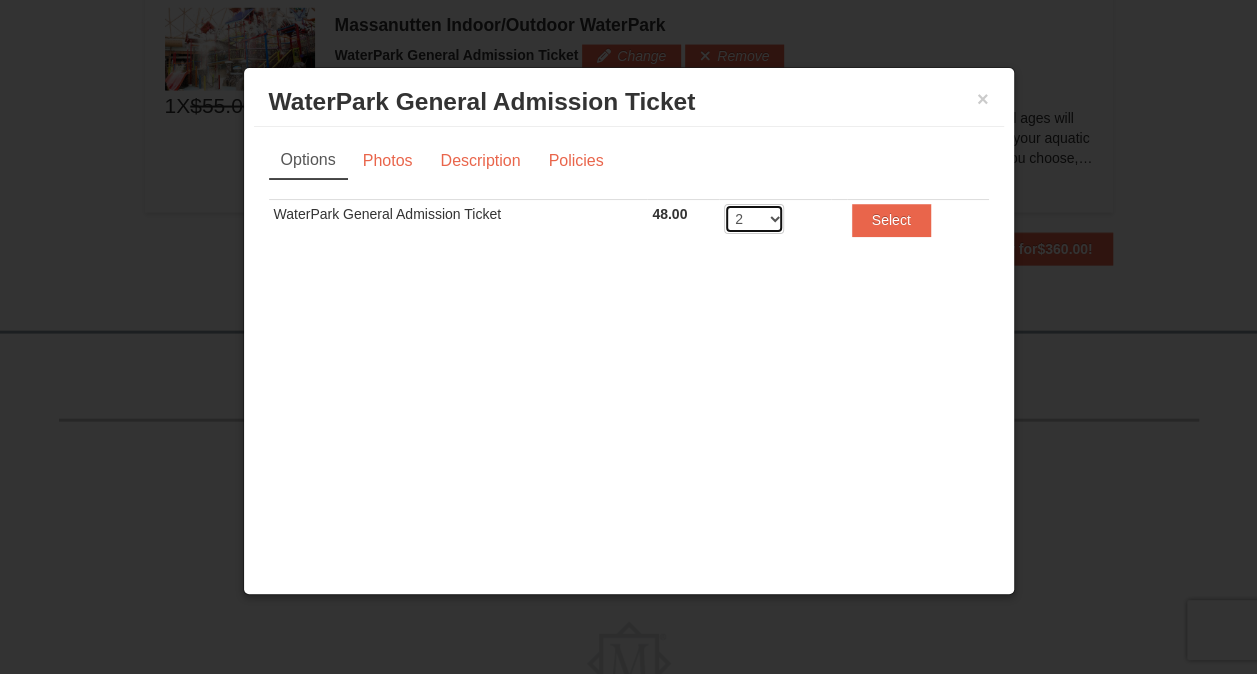 click on "1 2 3 4 5 6 7 8 9 10 11 12 13 14 15 16 17 18 19 20" at bounding box center [754, 219] 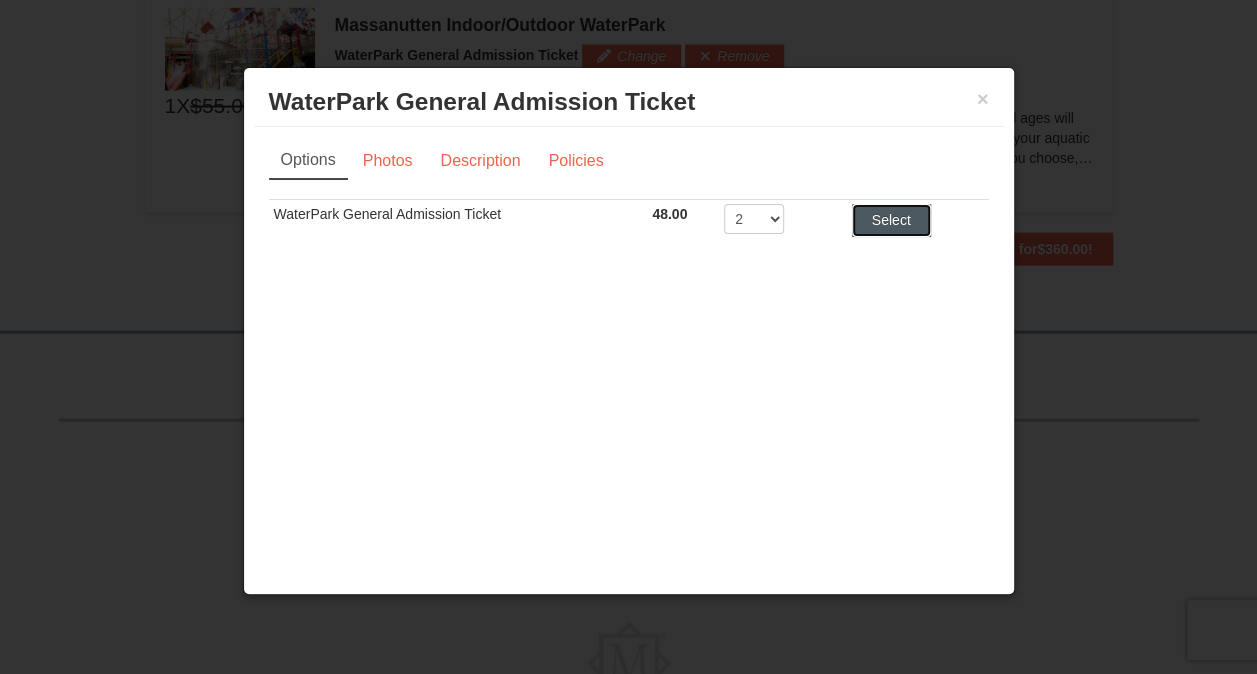 click on "Select" at bounding box center (891, 220) 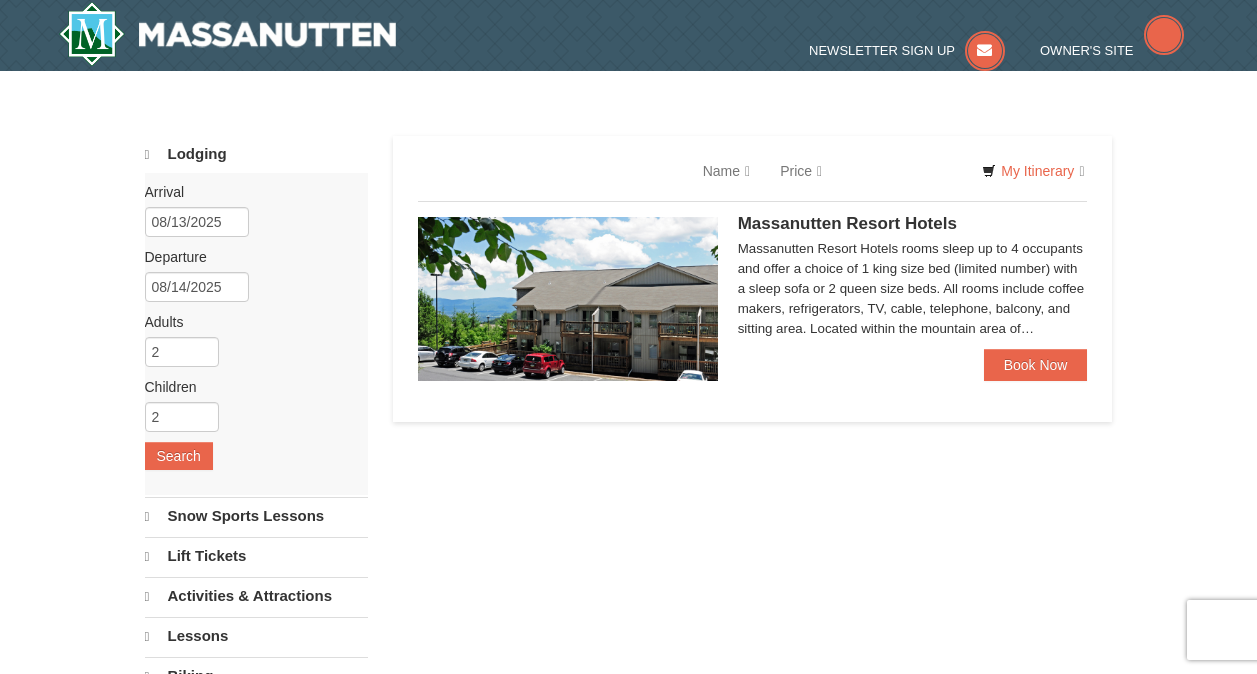 scroll, scrollTop: 0, scrollLeft: 0, axis: both 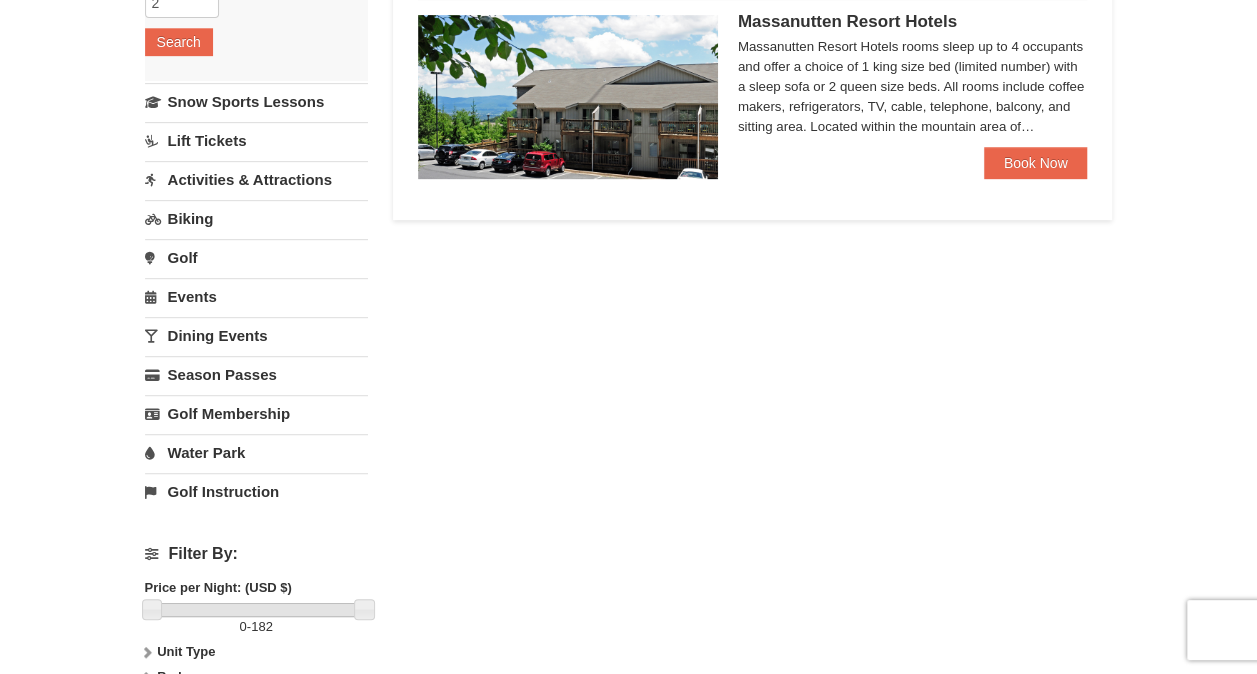 click on "Water Park" at bounding box center [256, 452] 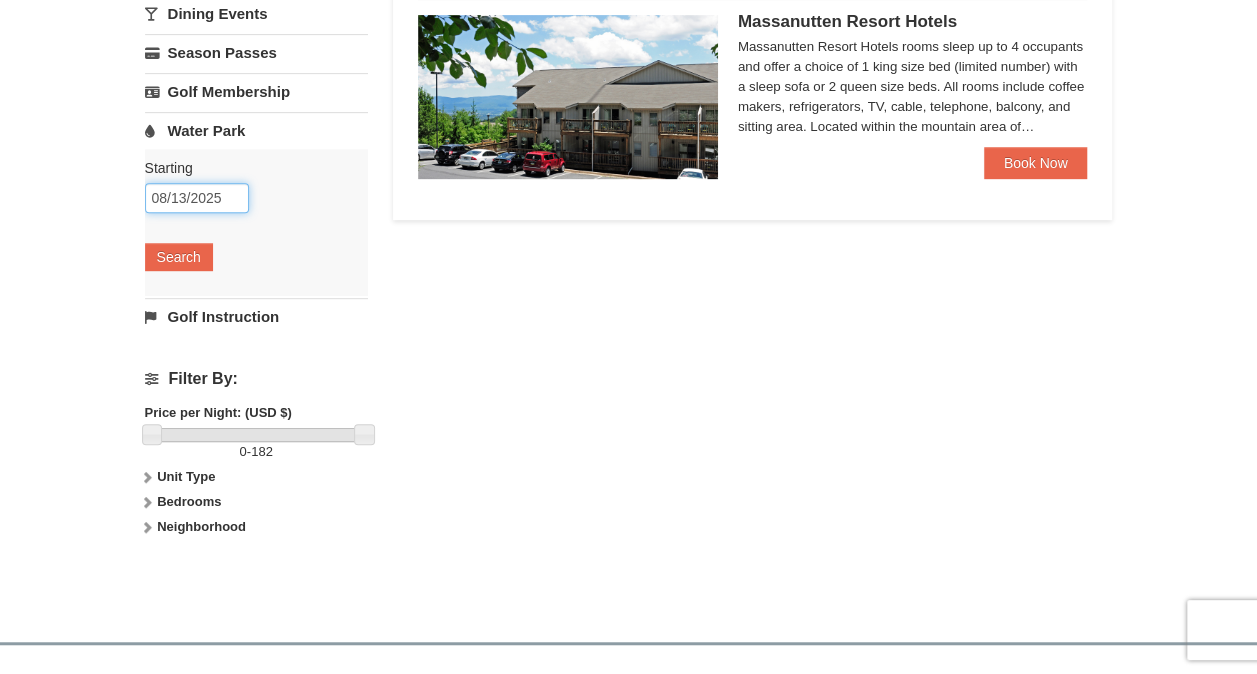 click on "08/13/2025" at bounding box center [197, 198] 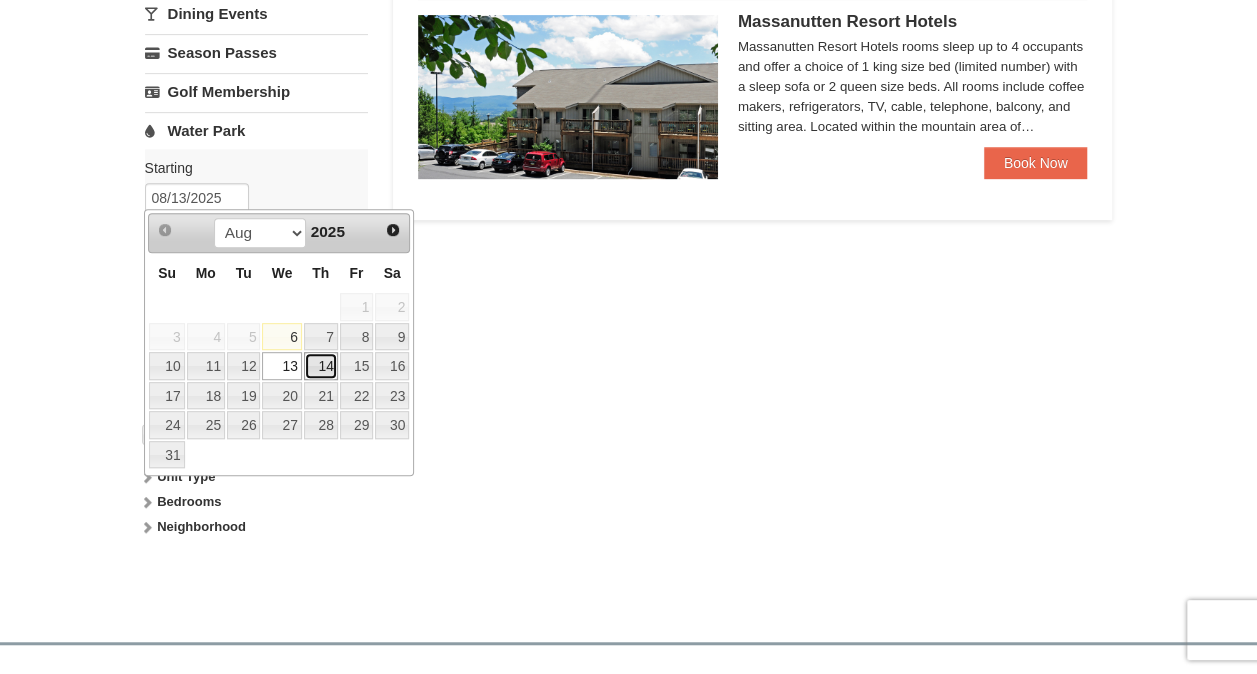 click on "14" at bounding box center (321, 366) 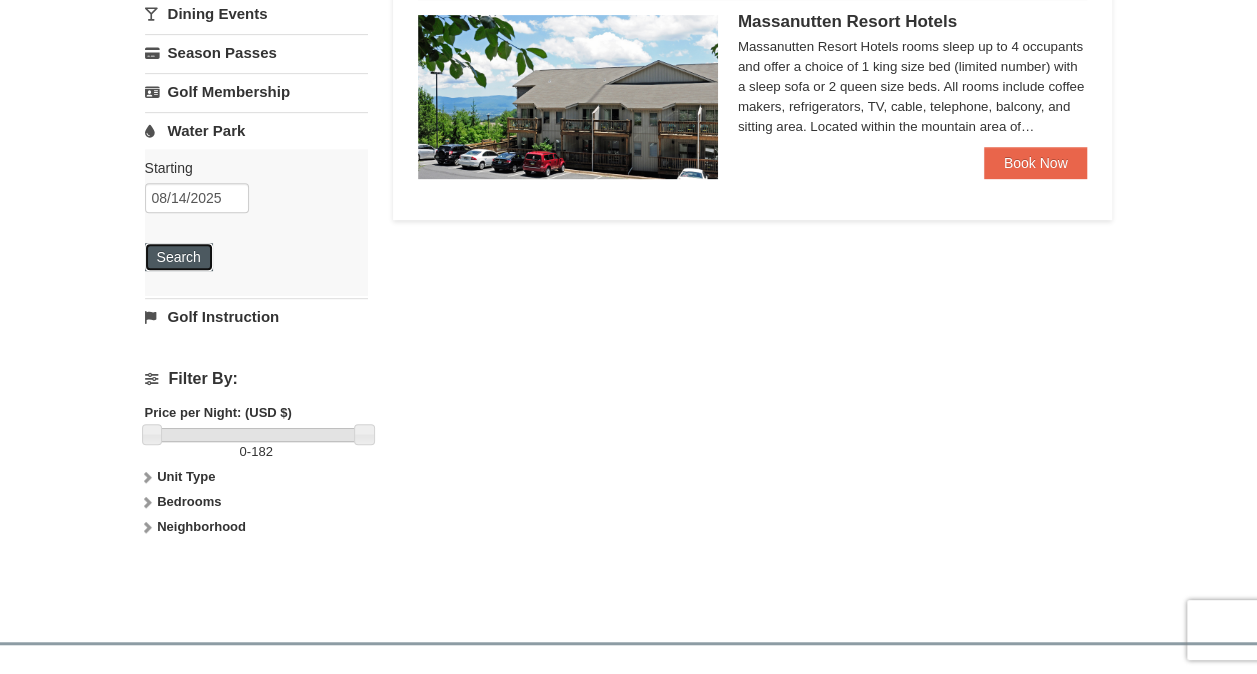 click on "Search" at bounding box center [179, 257] 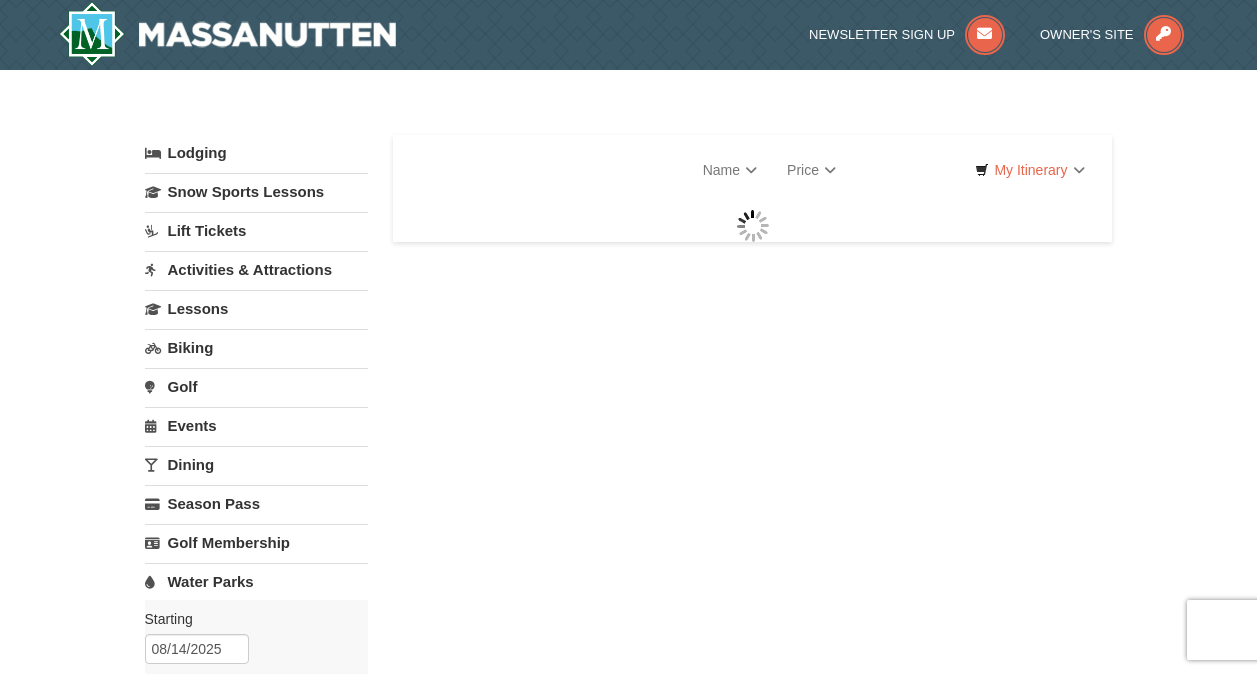 scroll, scrollTop: 0, scrollLeft: 0, axis: both 